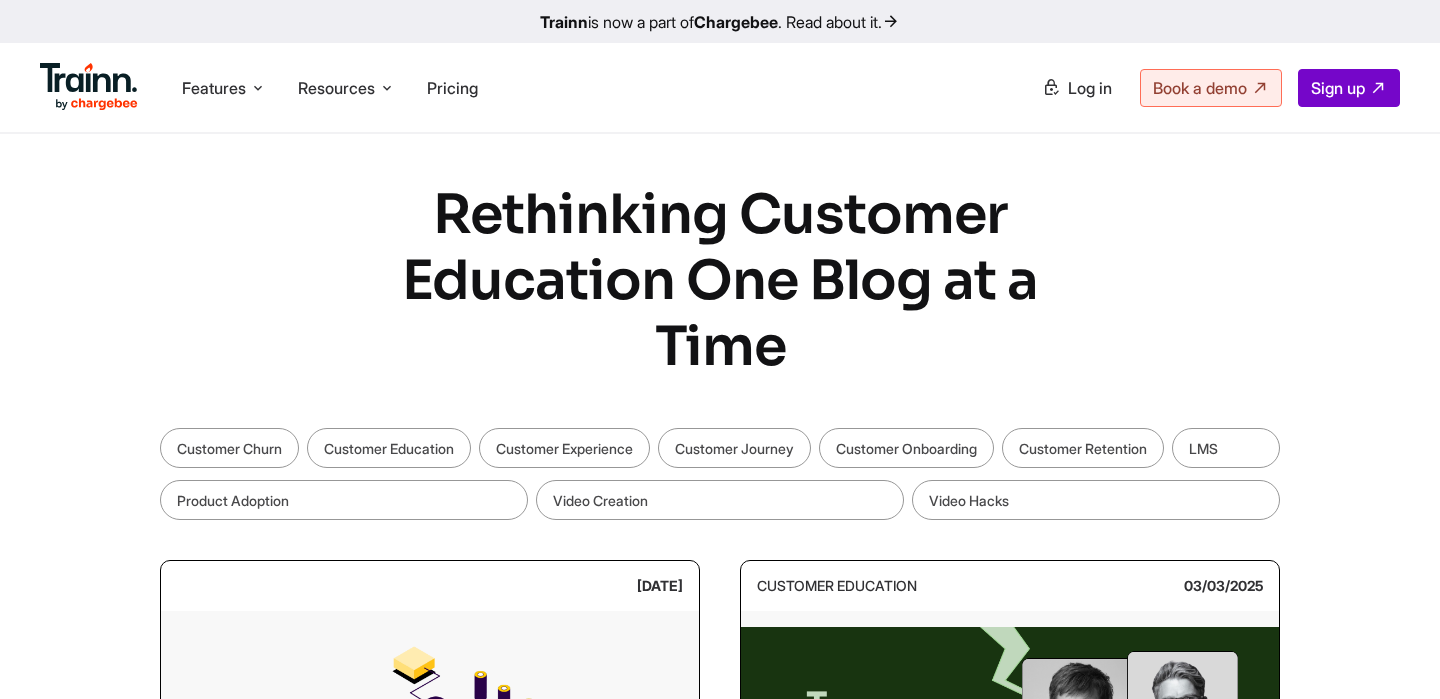 scroll, scrollTop: 0, scrollLeft: 0, axis: both 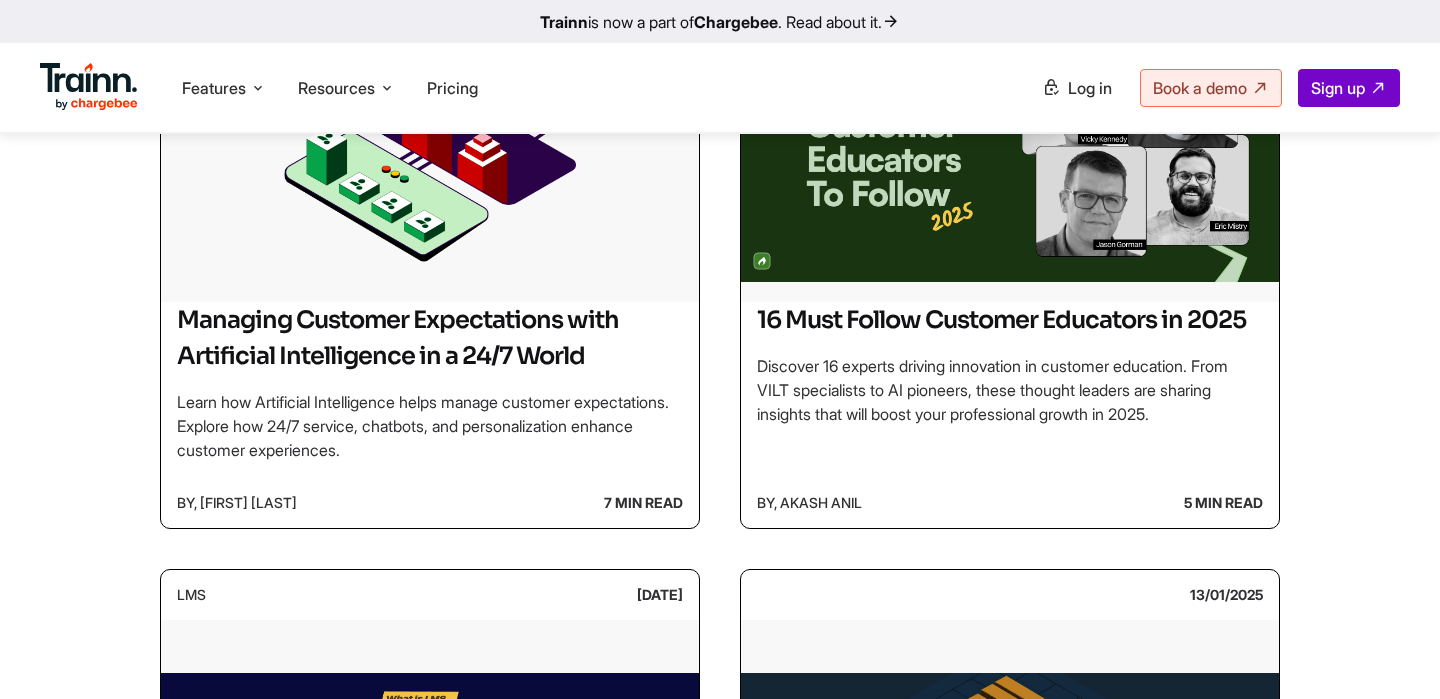 click on "Rethinking Customer Education One Blog at a Time
Customer Churn
Customer Education
Customer Experience
Customer Journey
Customer Onboarding
Customer Retention
LMS
Product Adoption
Video Creation
Video Hacks
19/05/2025
Managing Customer Expectations with Artificial Intelligence in a 24/7 World
Learn how Artificial Intelligence helps manage customer expectations. Explore how 24/7 service, chatbots, and personalization enhance customer experiences.
by,
Omar Sheriff
7 min read  Customer Education
03/03/2025
by,
Akash Anil" at bounding box center [720, 729] 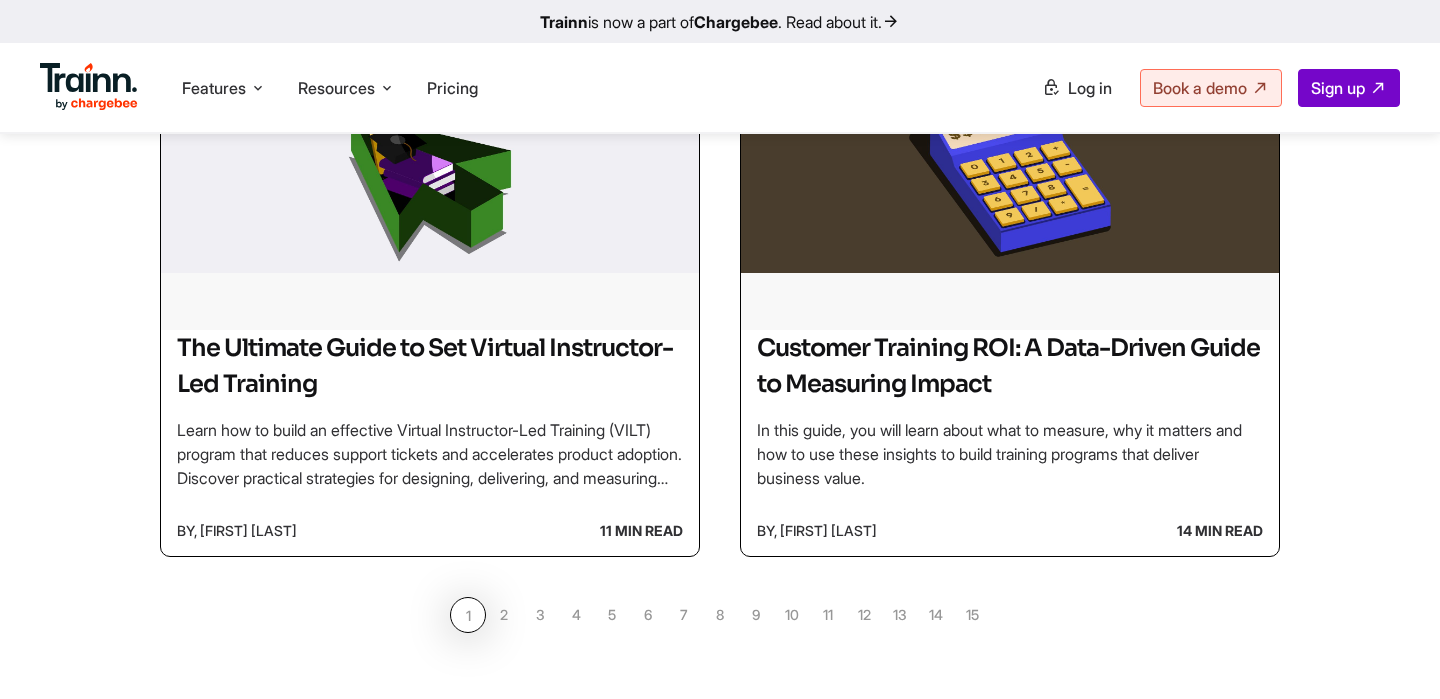 scroll, scrollTop: 1837, scrollLeft: 0, axis: vertical 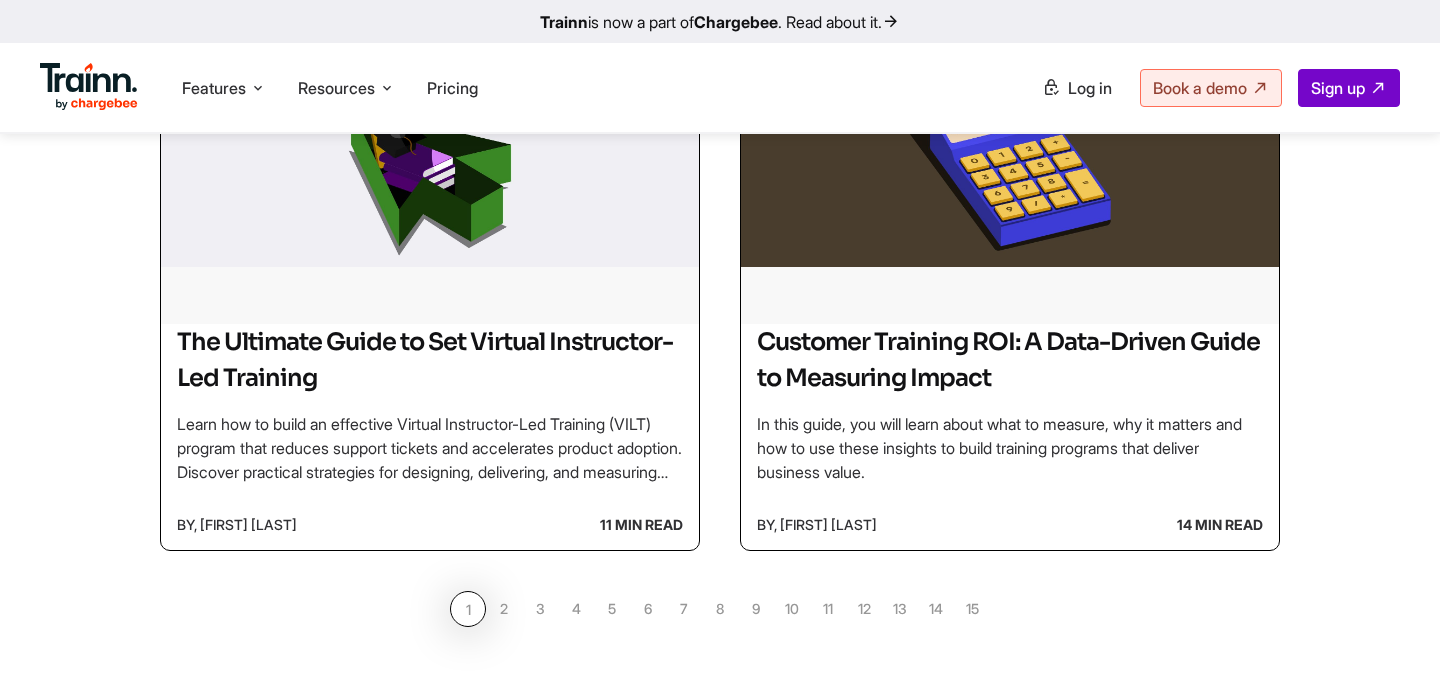 click on "2" at bounding box center [504, 609] 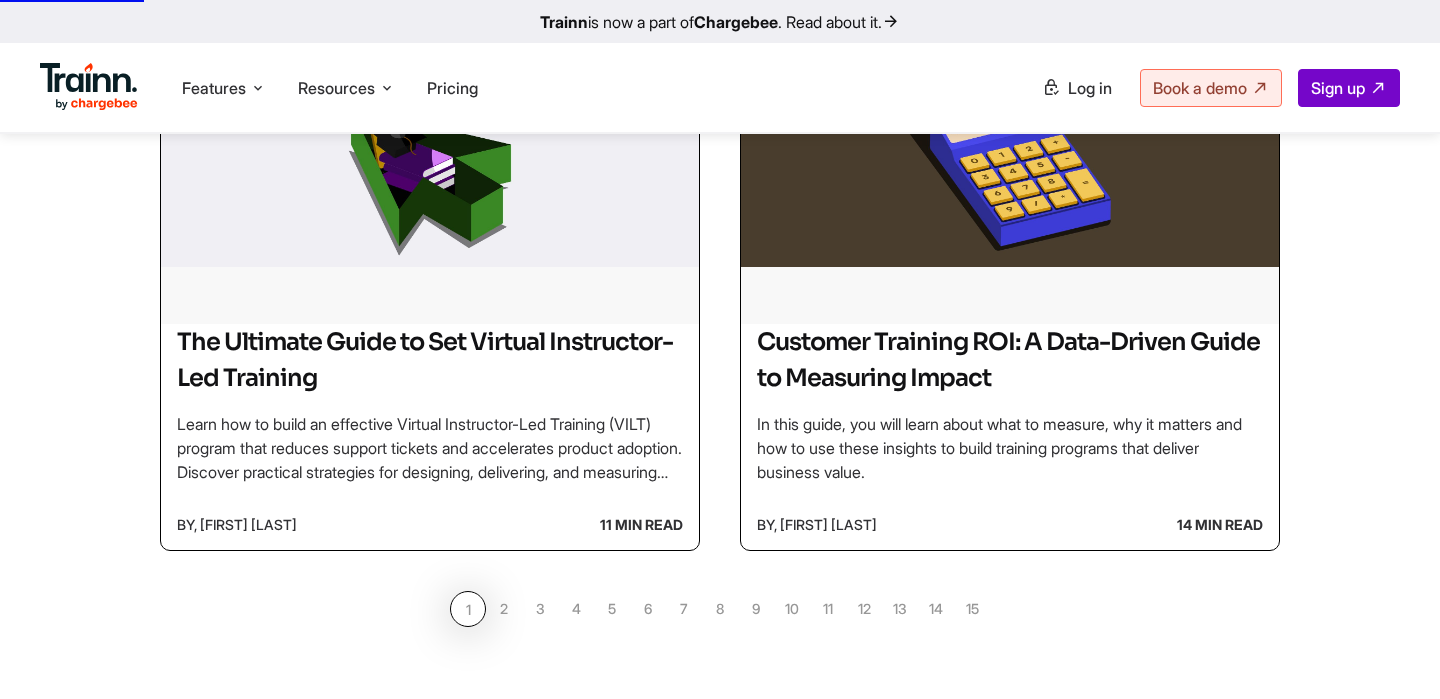 click on "2" at bounding box center [504, 609] 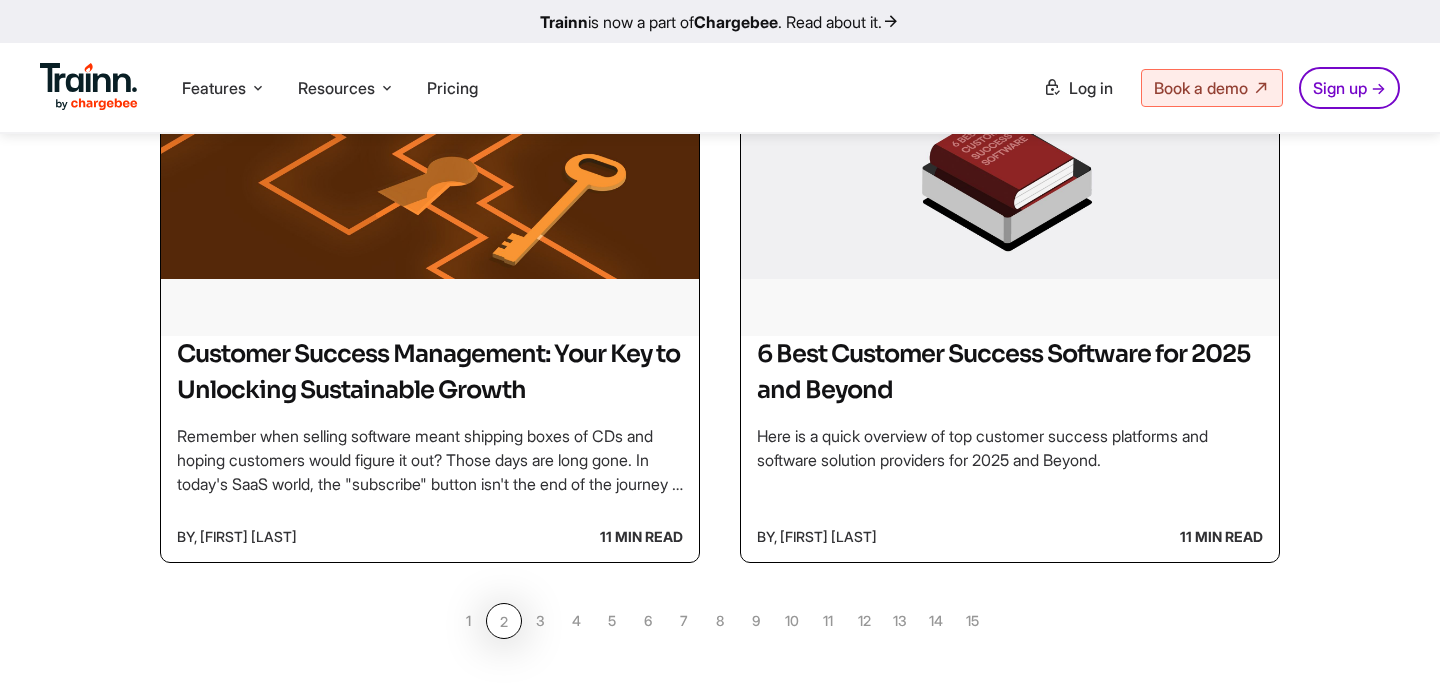 scroll, scrollTop: 1837, scrollLeft: 0, axis: vertical 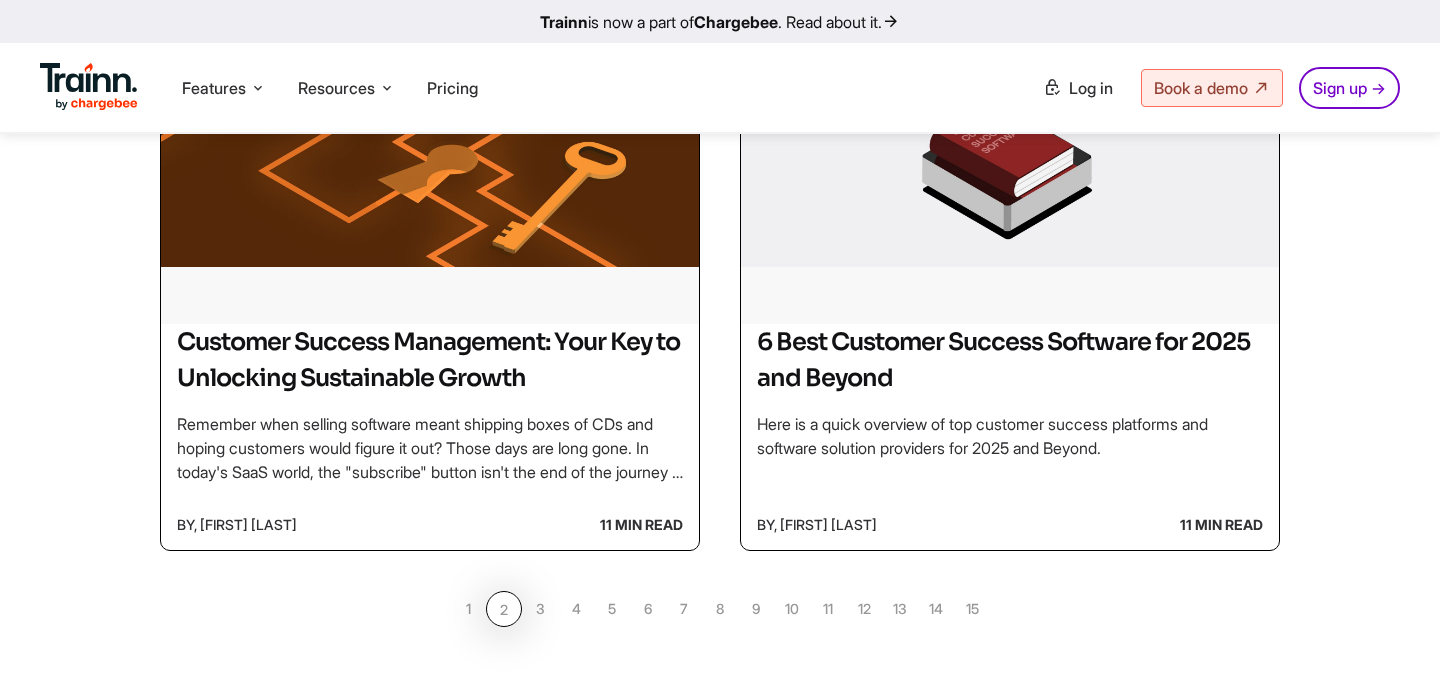click on "3" at bounding box center (540, 609) 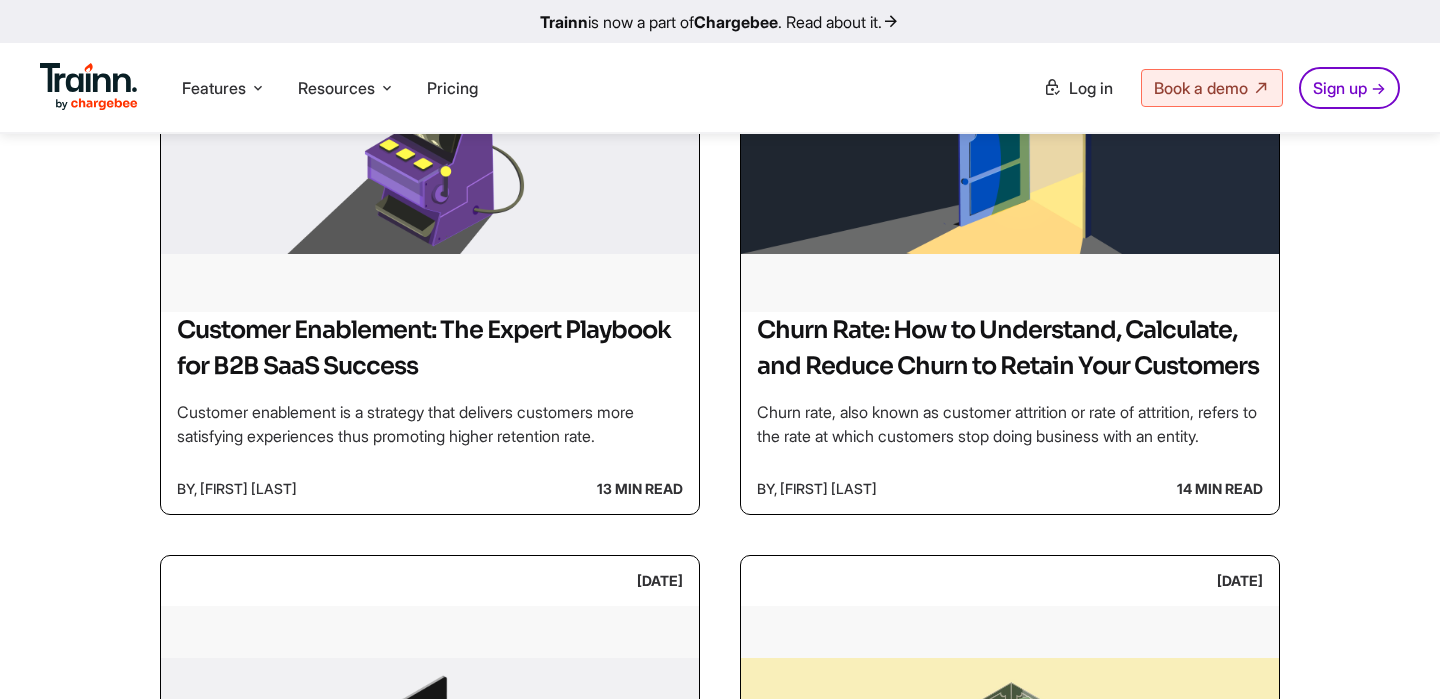 scroll, scrollTop: 1233, scrollLeft: 0, axis: vertical 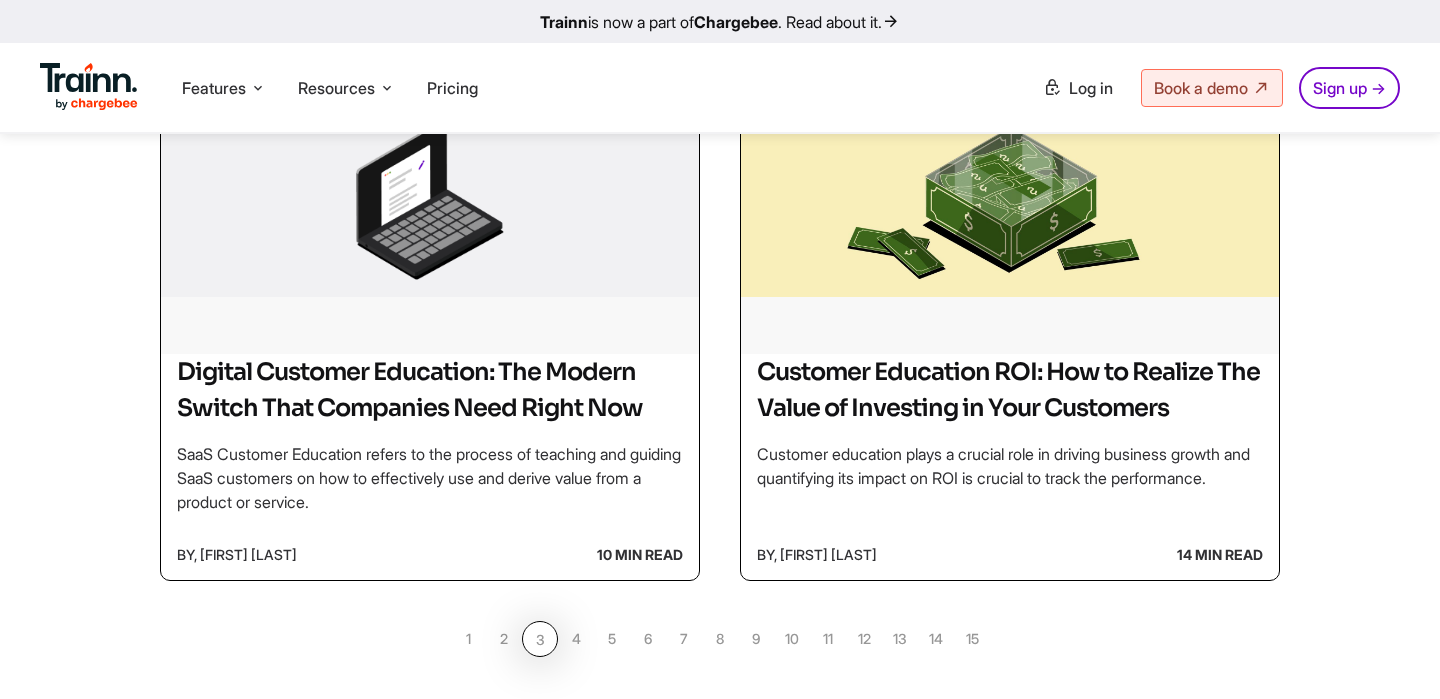 click on "4" at bounding box center (576, 639) 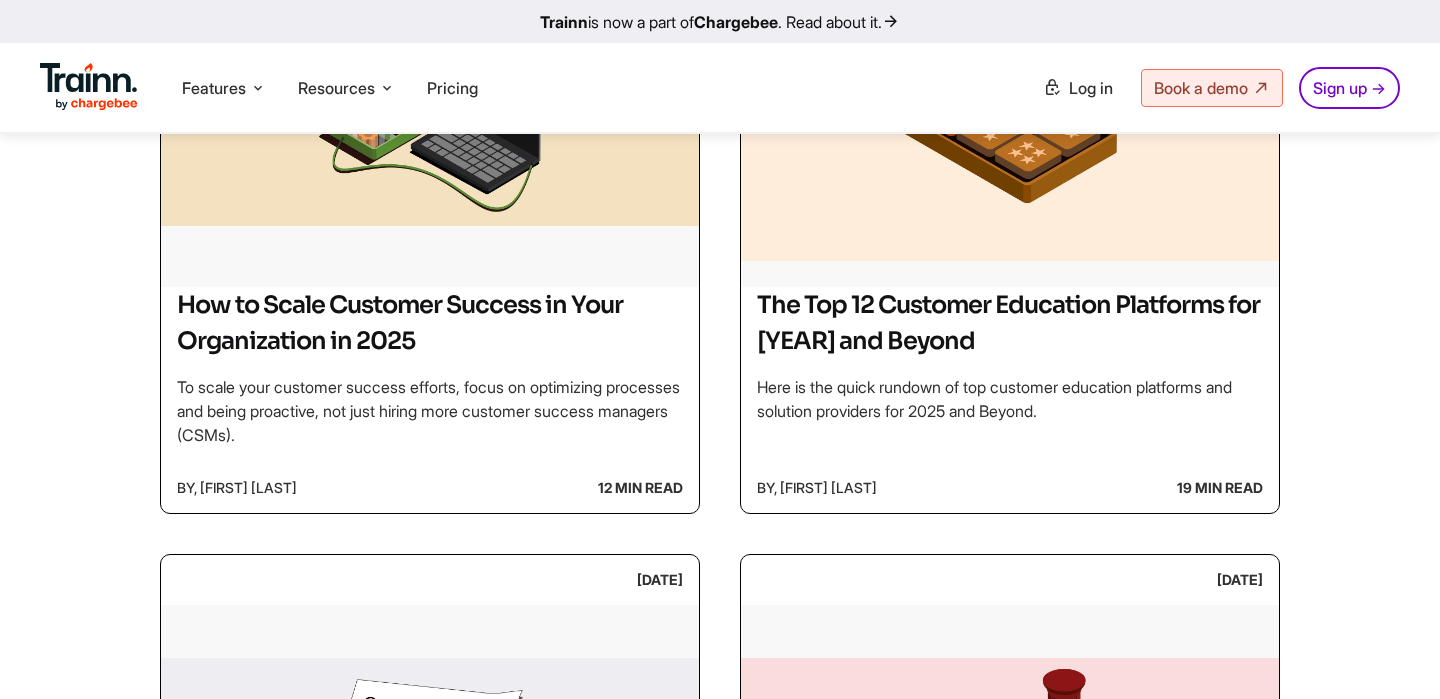 scroll, scrollTop: 630, scrollLeft: 0, axis: vertical 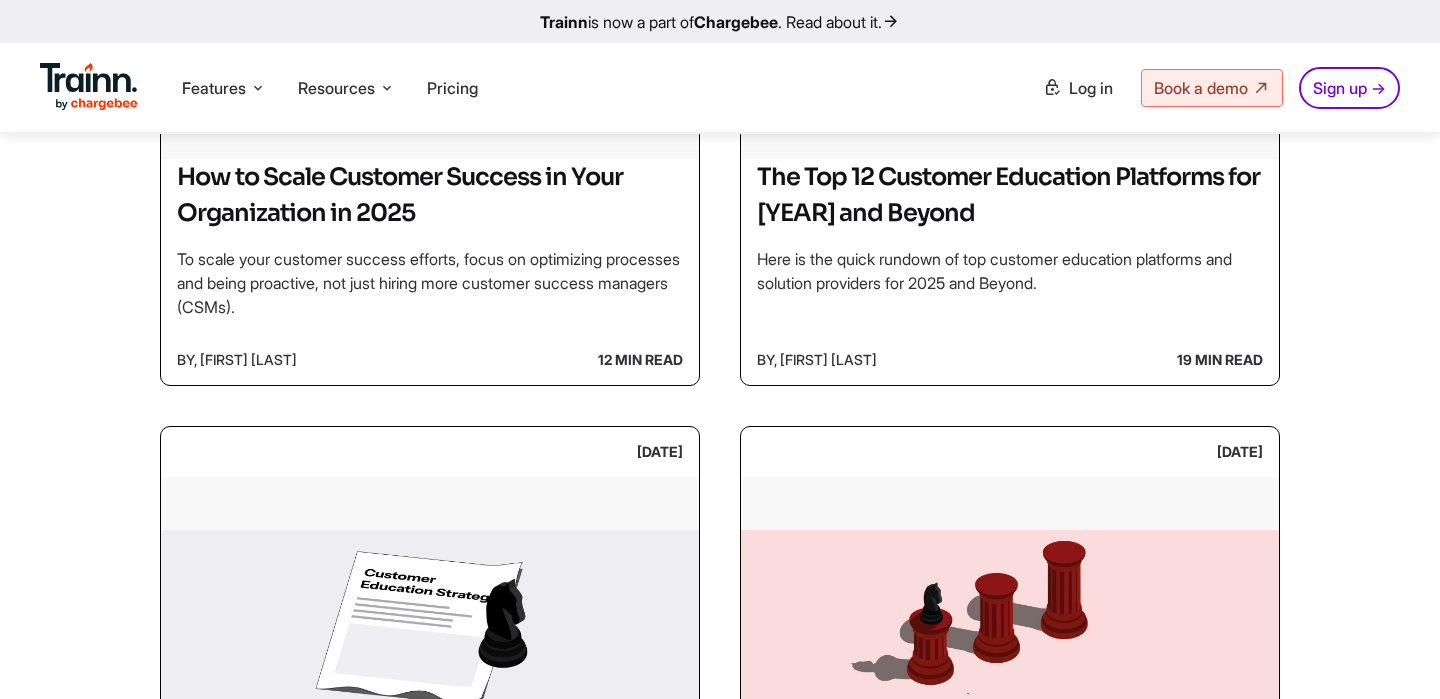 click on "Rethinking Customer Education One Blog at a Time
Customer Churn
Customer Education
Customer Experience
Customer Journey
Customer Onboarding
Customer Retention
LMS
Product Adoption
Video Creation
Video Hacks
16/10/2024
How to Scale Customer Success in Your Organization in 2025
To scale your customer success efforts, focus on optimizing processes and being proactive, not just hiring more customer success managers (CSMs).
by,
Chethna NK
12 min read
16/10/2024
The Top 12 Customer Education Platforms for 2025 and Beyond
19 min read" at bounding box center [720, 586] 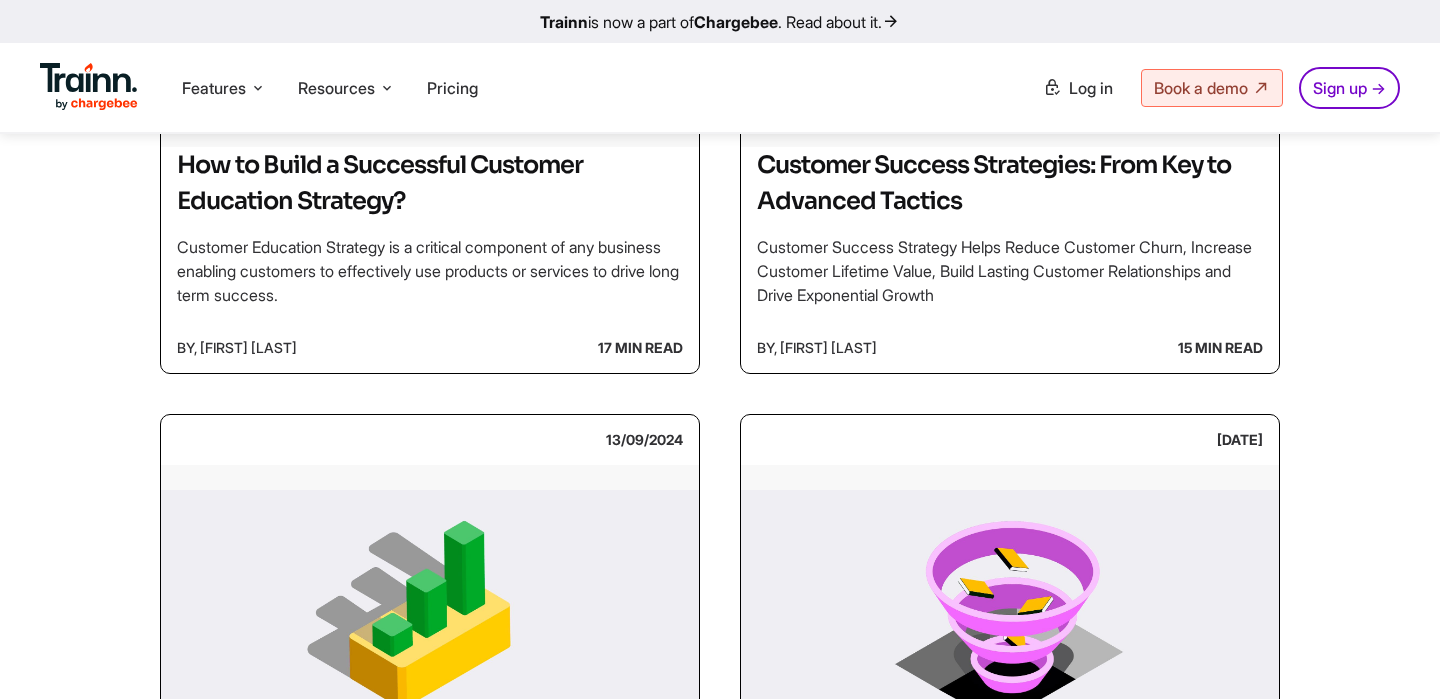 scroll, scrollTop: 1307, scrollLeft: 0, axis: vertical 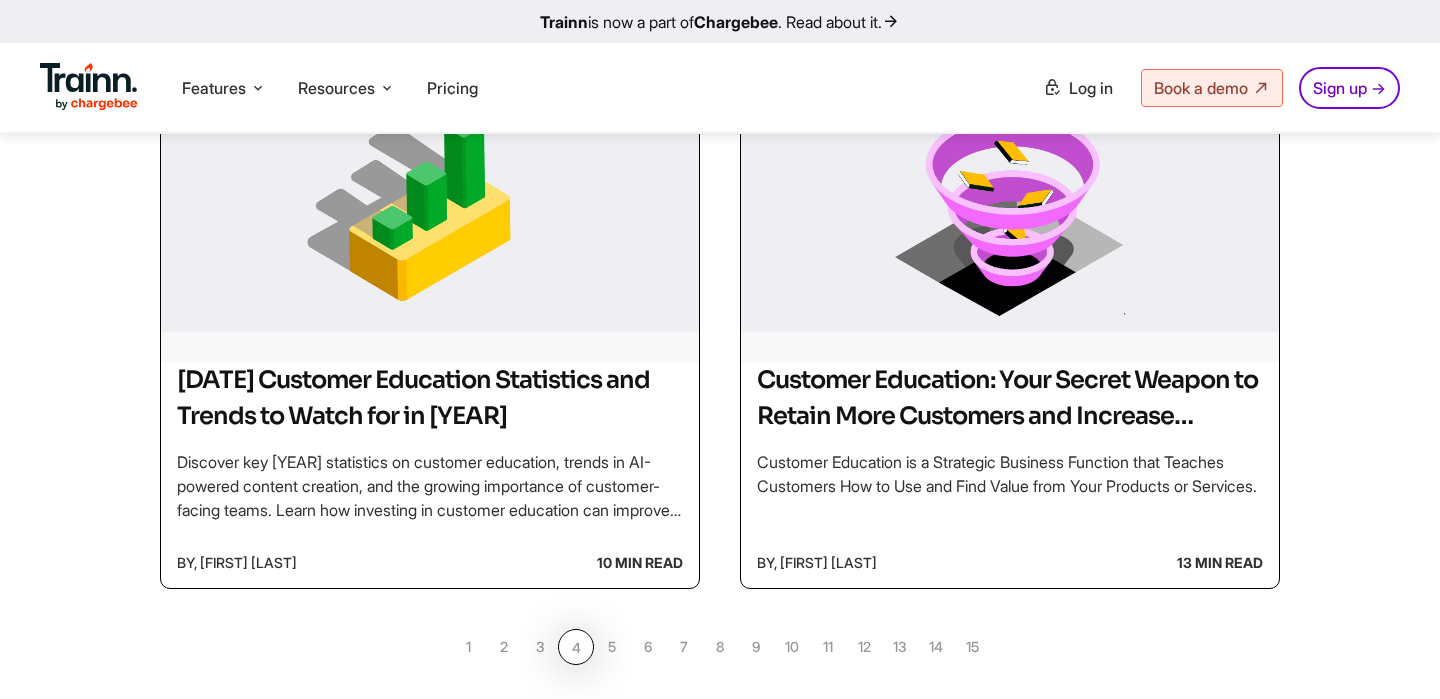 click on "5" at bounding box center [612, 647] 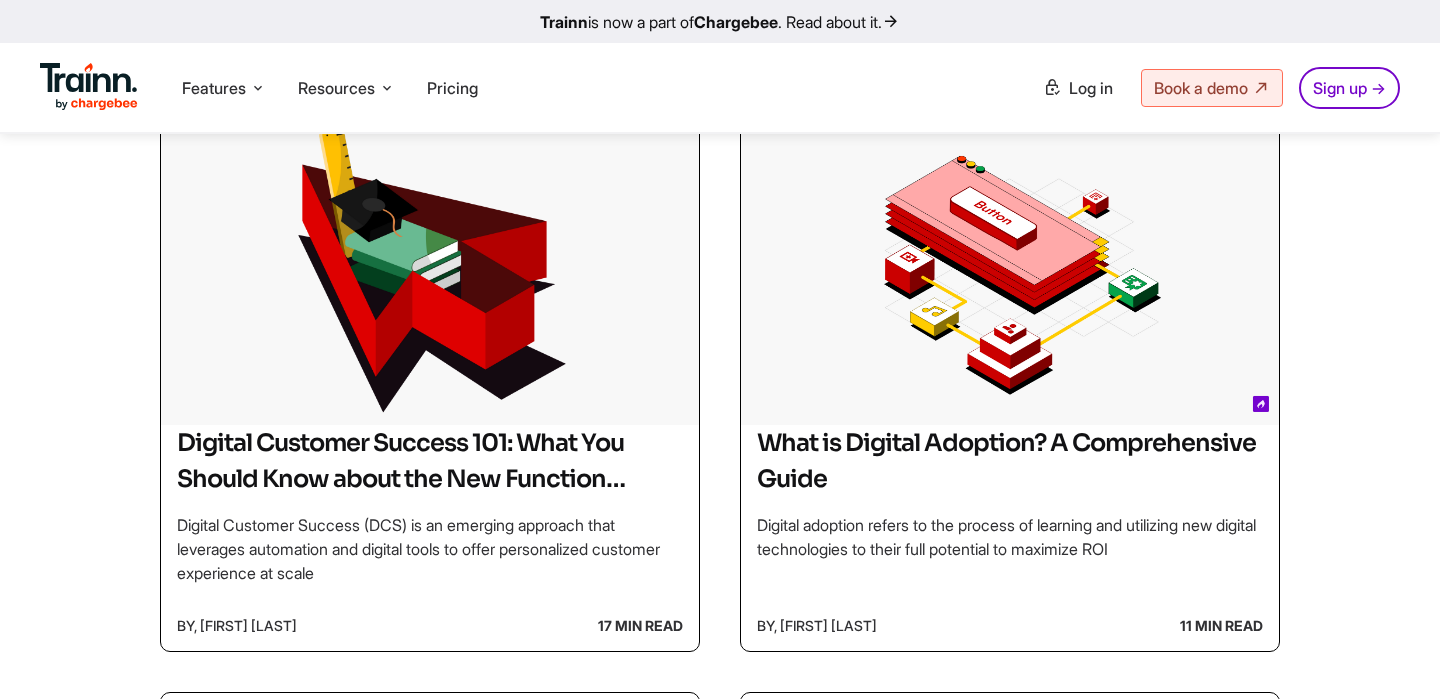 scroll, scrollTop: 1115, scrollLeft: 0, axis: vertical 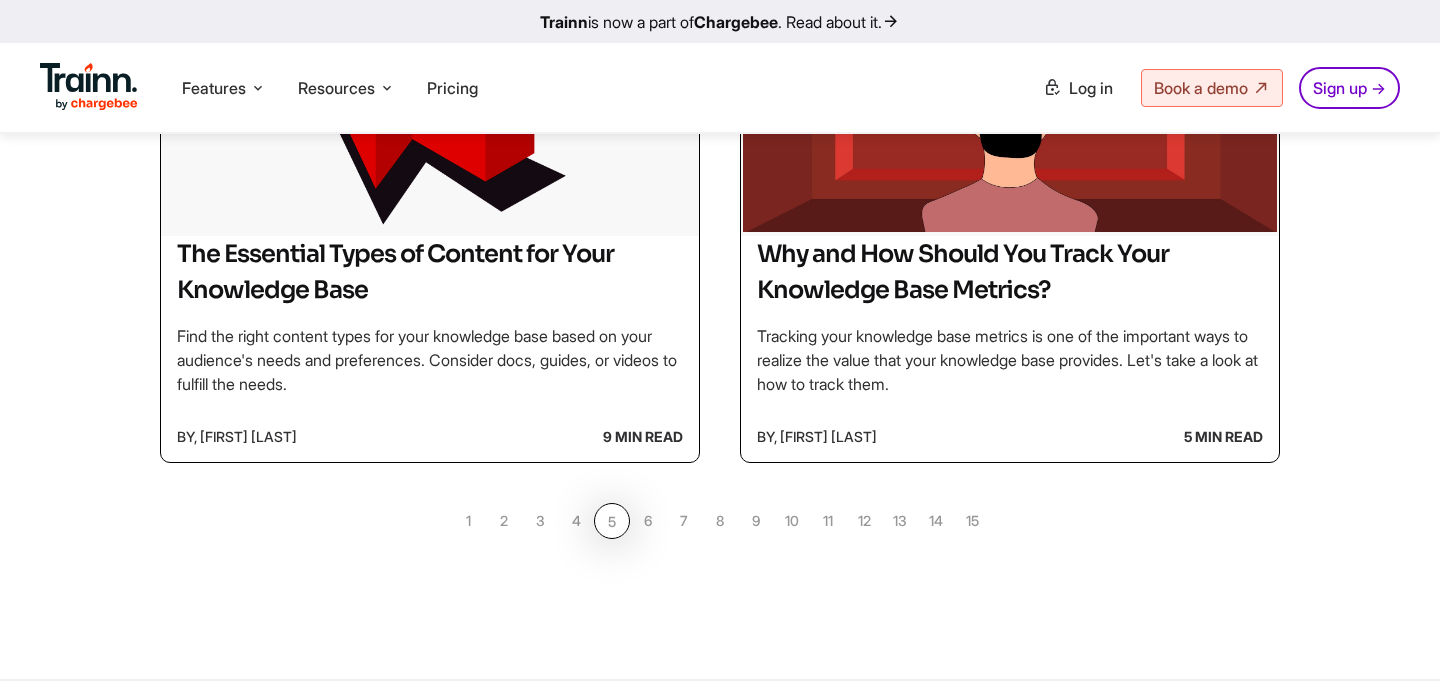 click on "6" at bounding box center (648, 521) 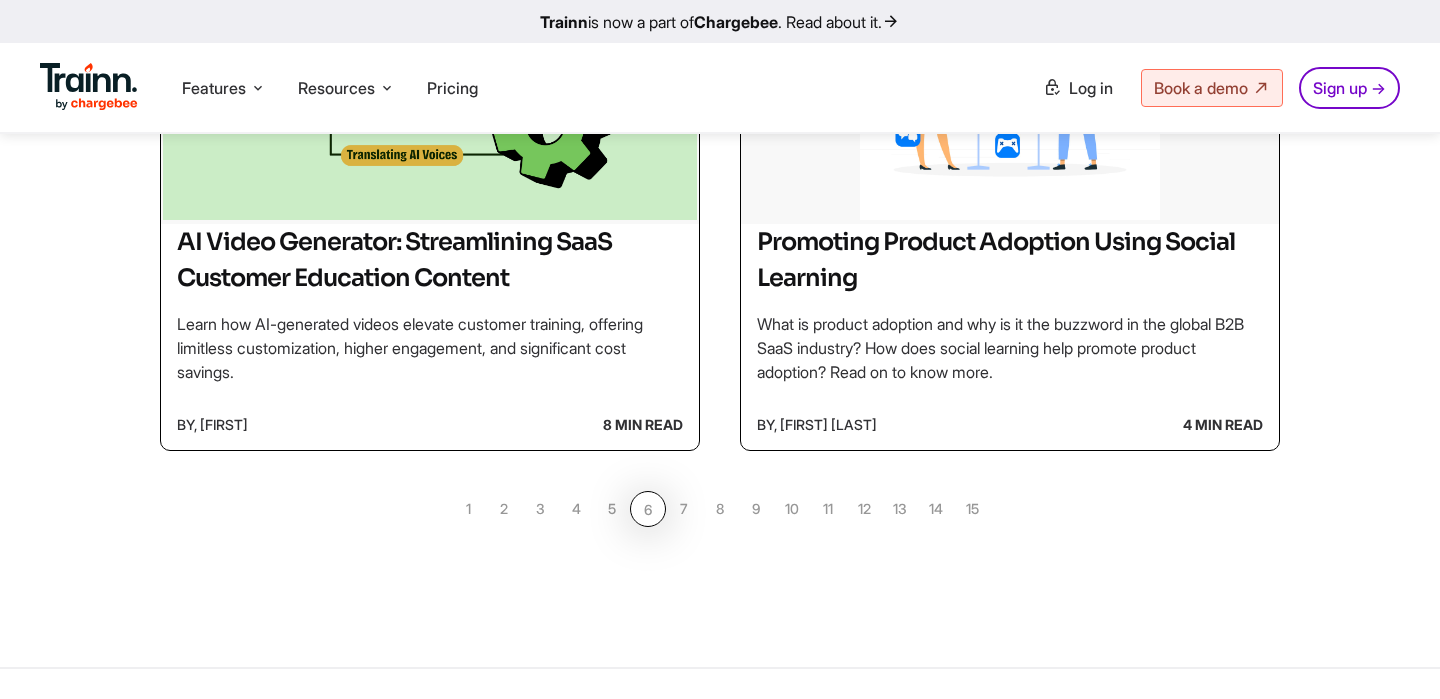 scroll, scrollTop: 1938, scrollLeft: 0, axis: vertical 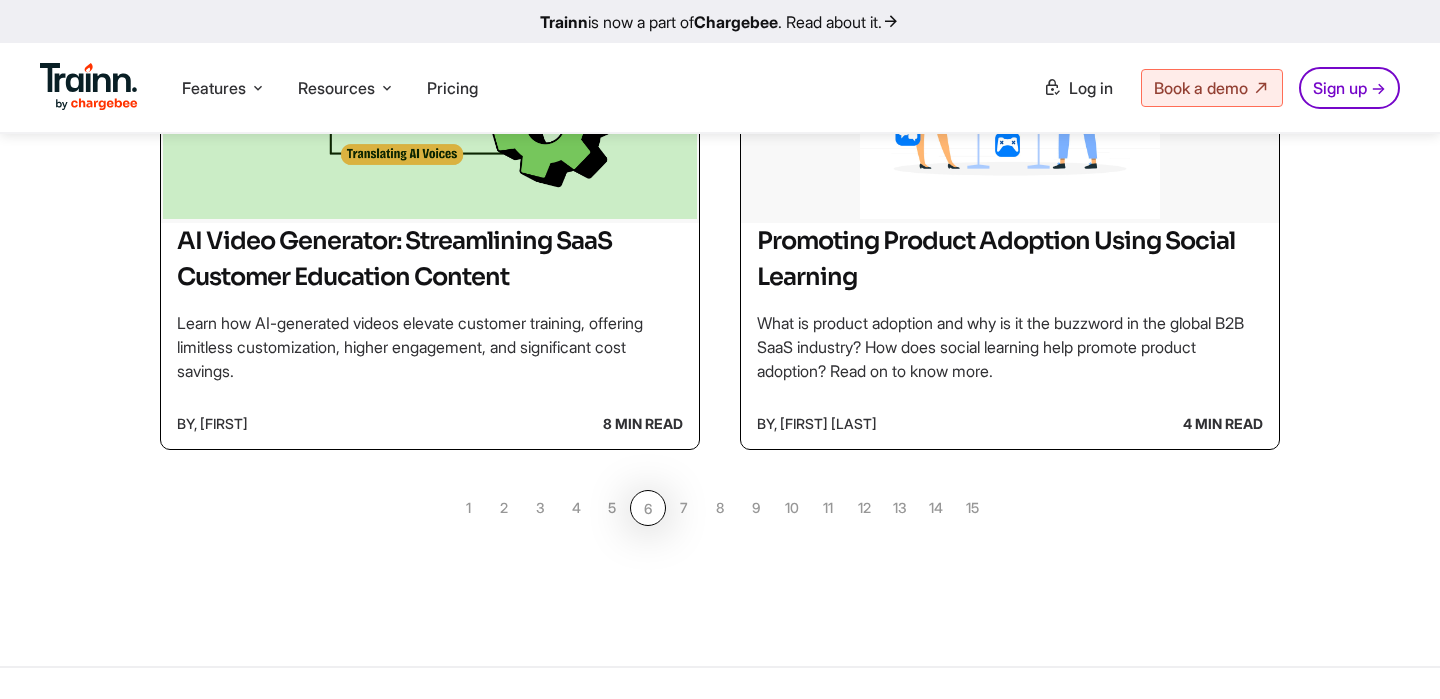 click on "7" at bounding box center [684, 508] 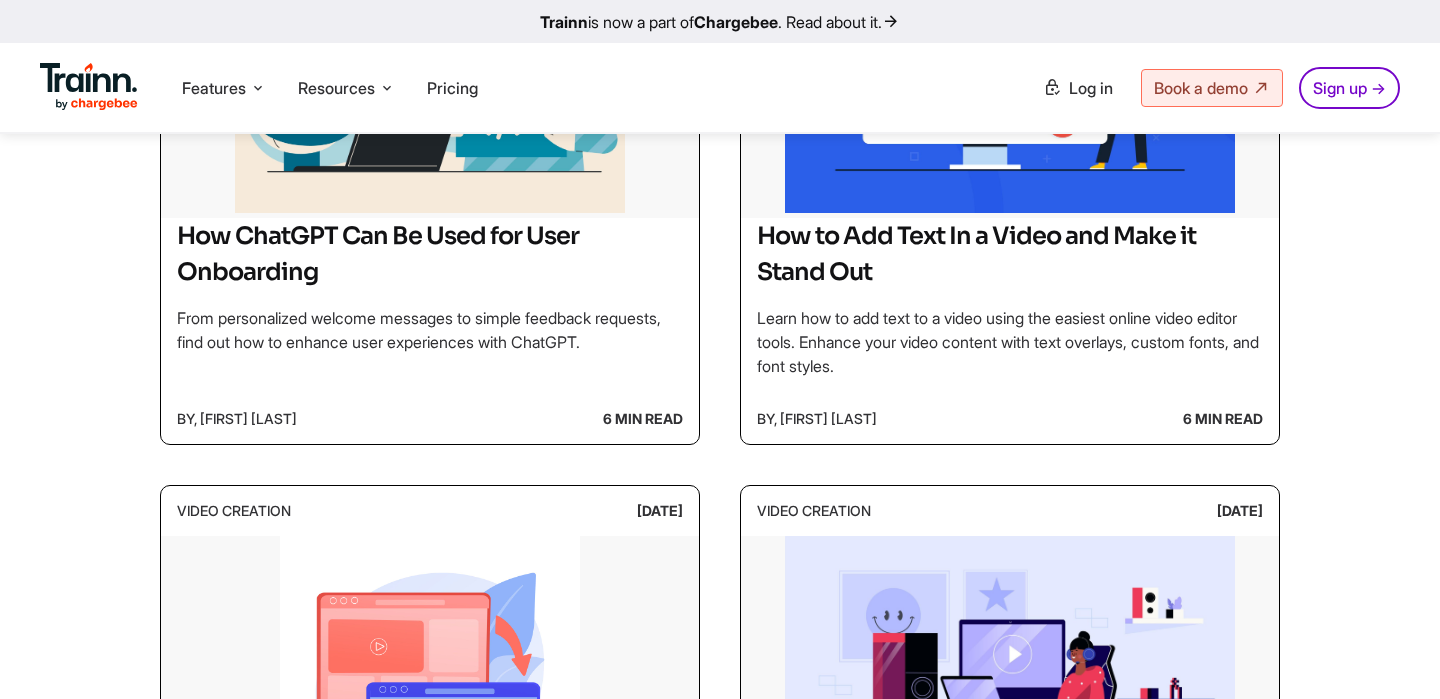 scroll, scrollTop: 700, scrollLeft: 0, axis: vertical 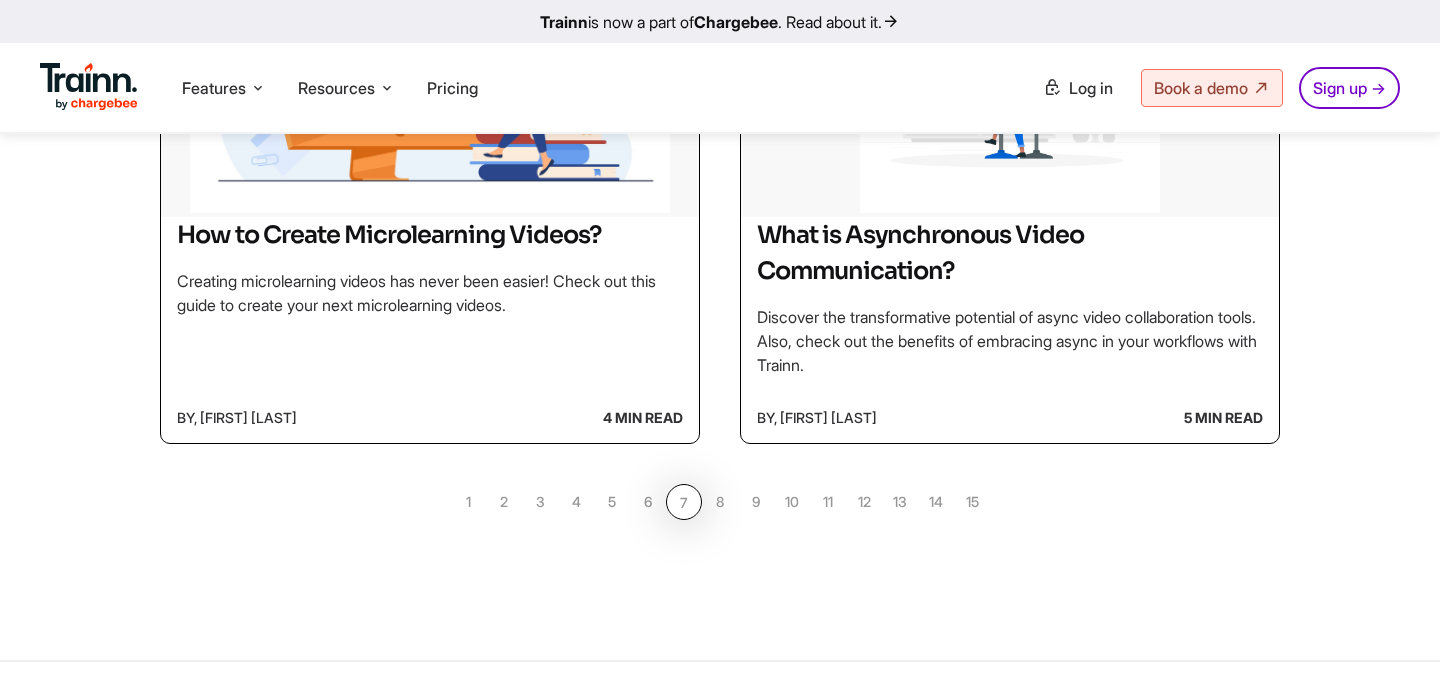 click on "8" at bounding box center [720, 502] 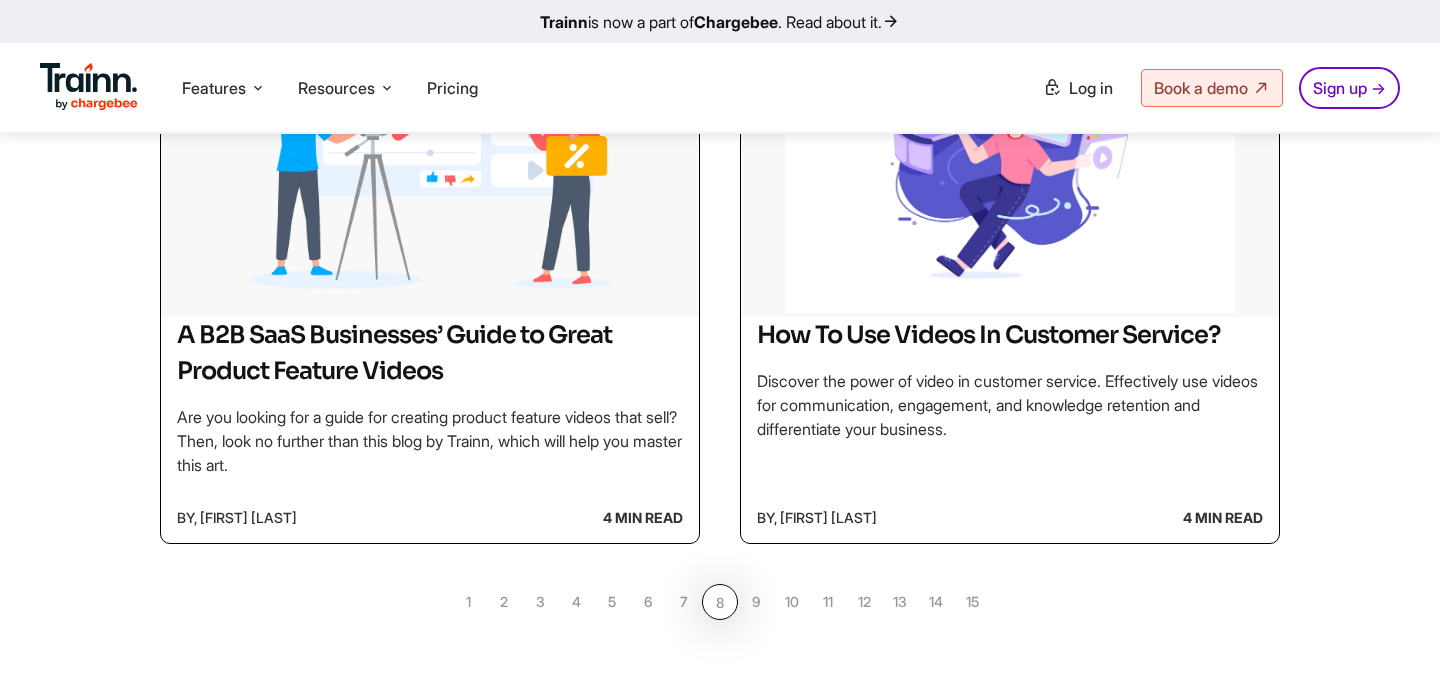 scroll, scrollTop: 1846, scrollLeft: 0, axis: vertical 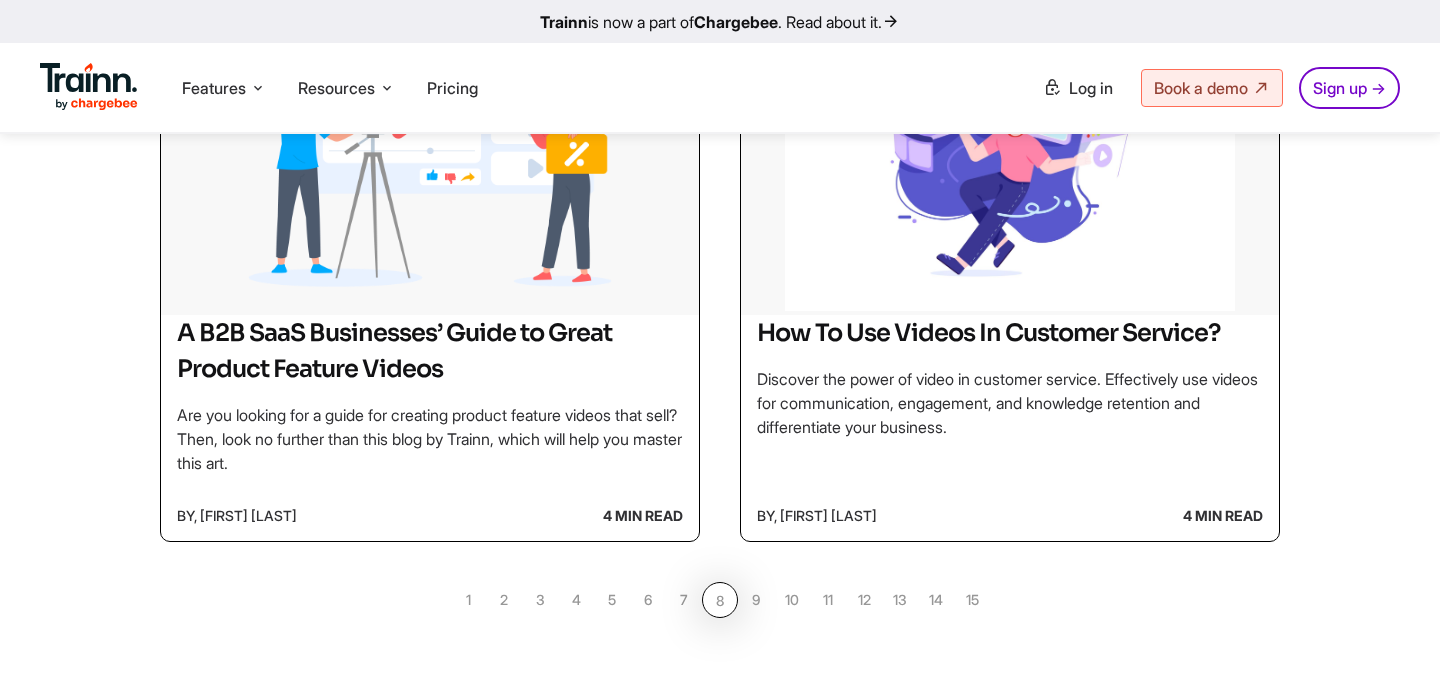 click on "9" at bounding box center (756, 600) 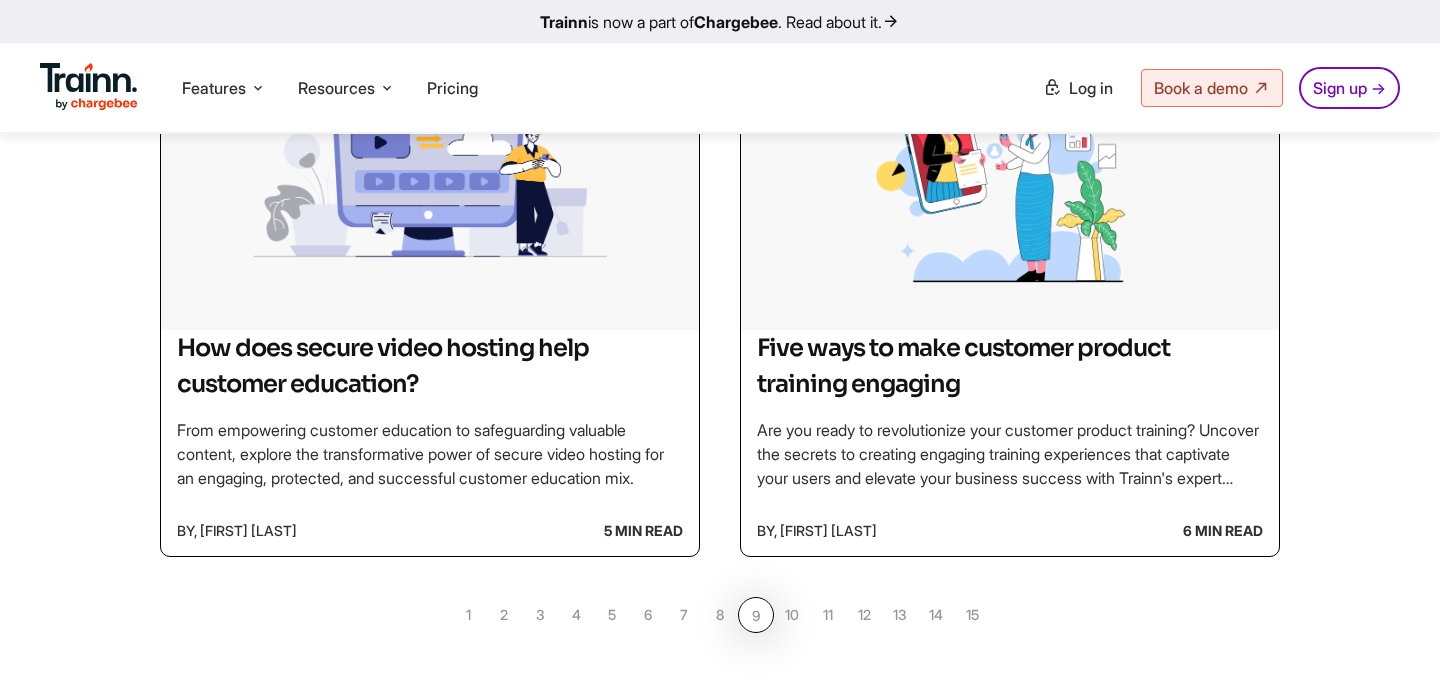 scroll, scrollTop: 1832, scrollLeft: 0, axis: vertical 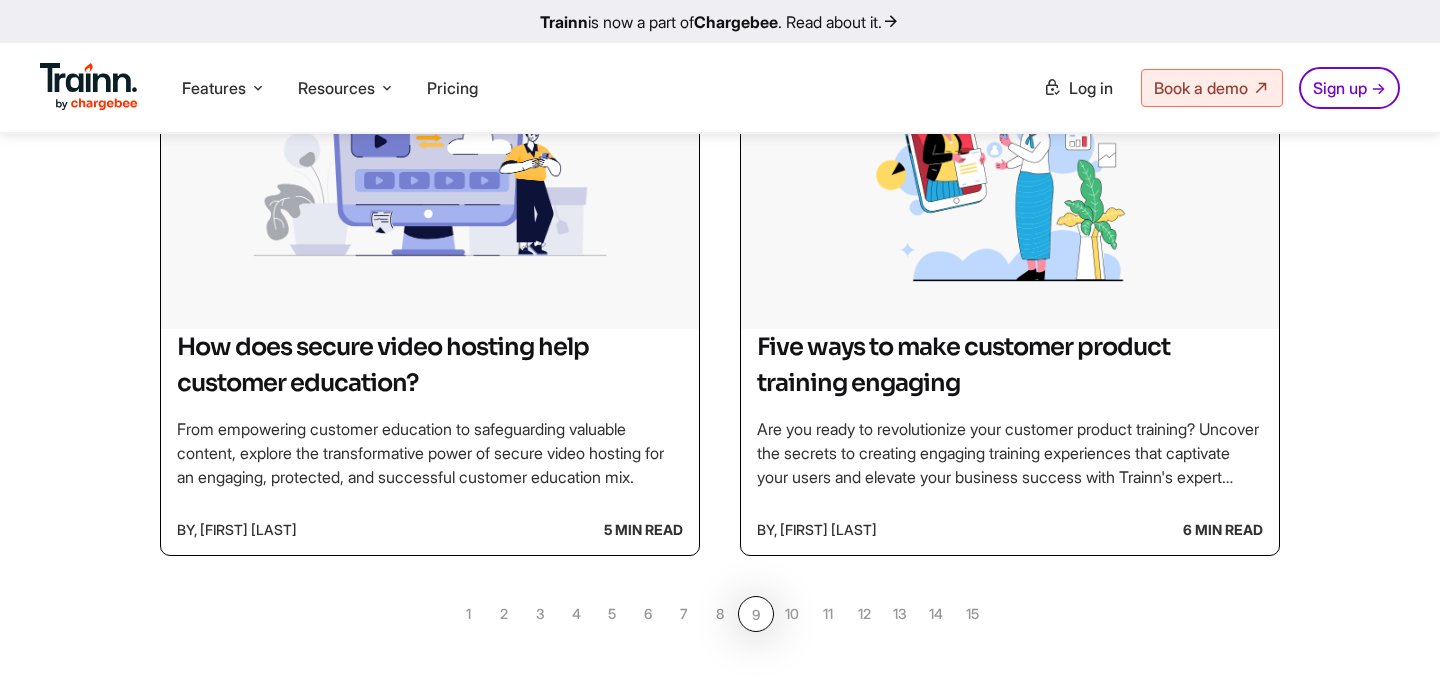 click on "10" at bounding box center (792, 614) 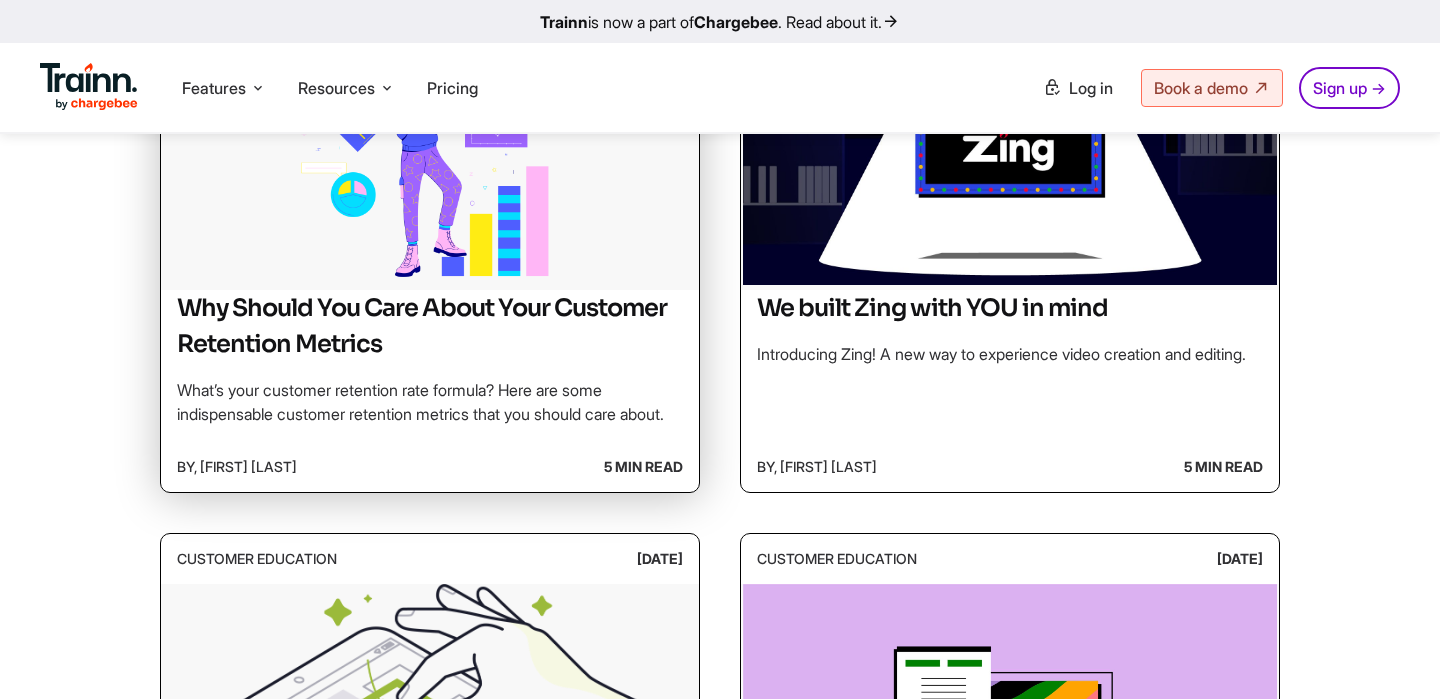 scroll, scrollTop: 636, scrollLeft: 0, axis: vertical 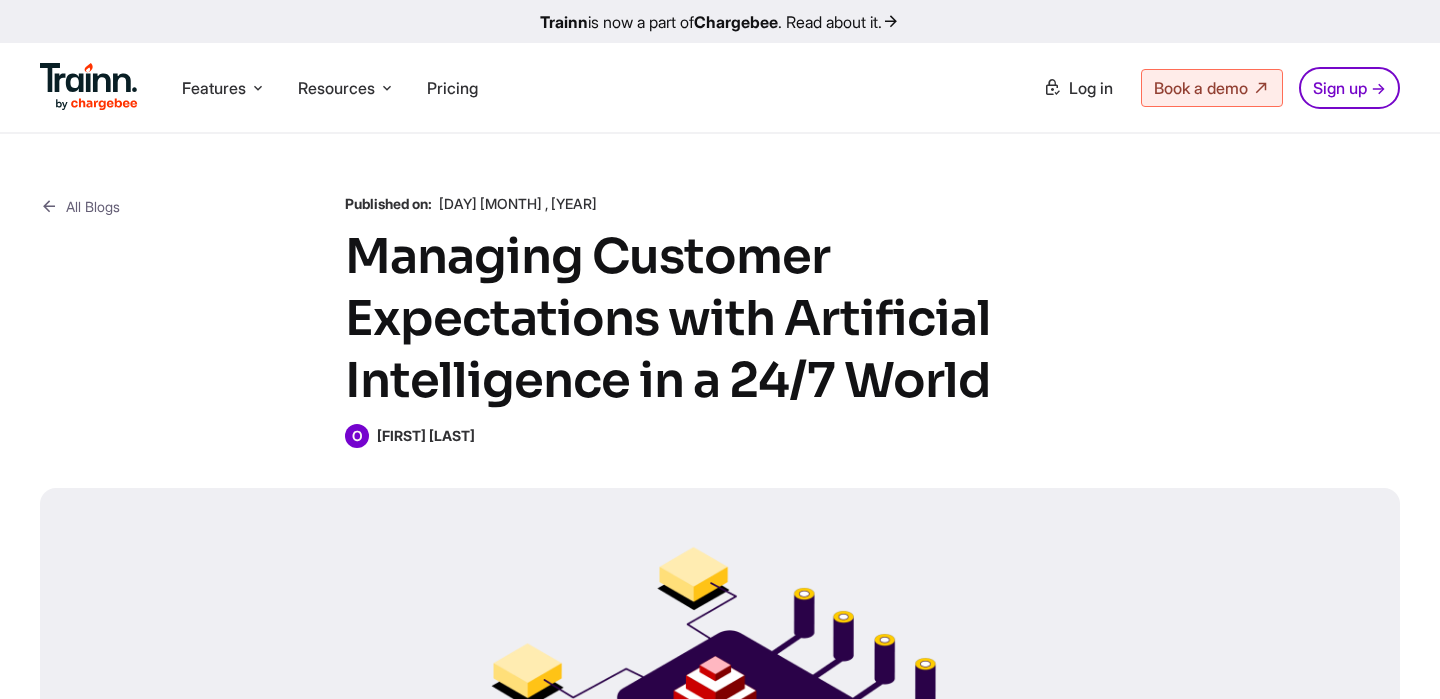 click on "Managing Customer Expectations with Artificial Intelligence in a 24/7 World" at bounding box center [720, 319] 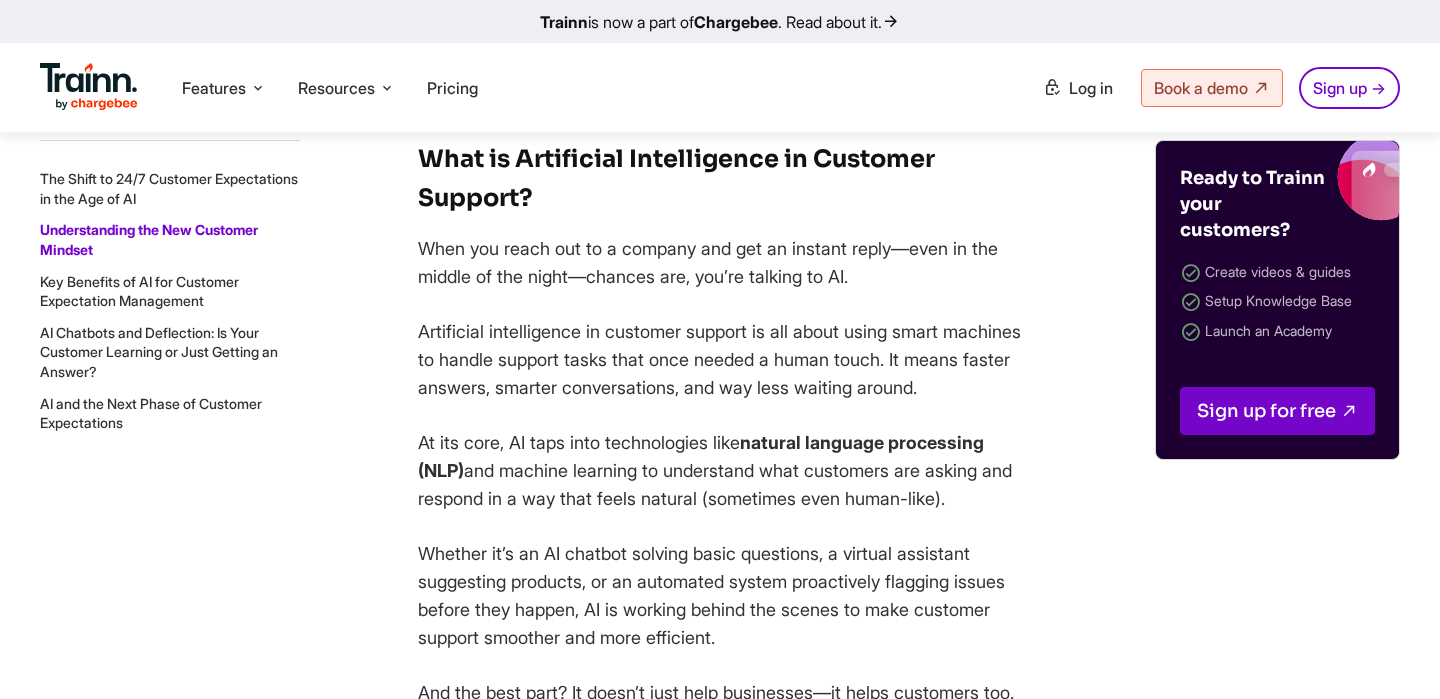 scroll, scrollTop: 3311, scrollLeft: 0, axis: vertical 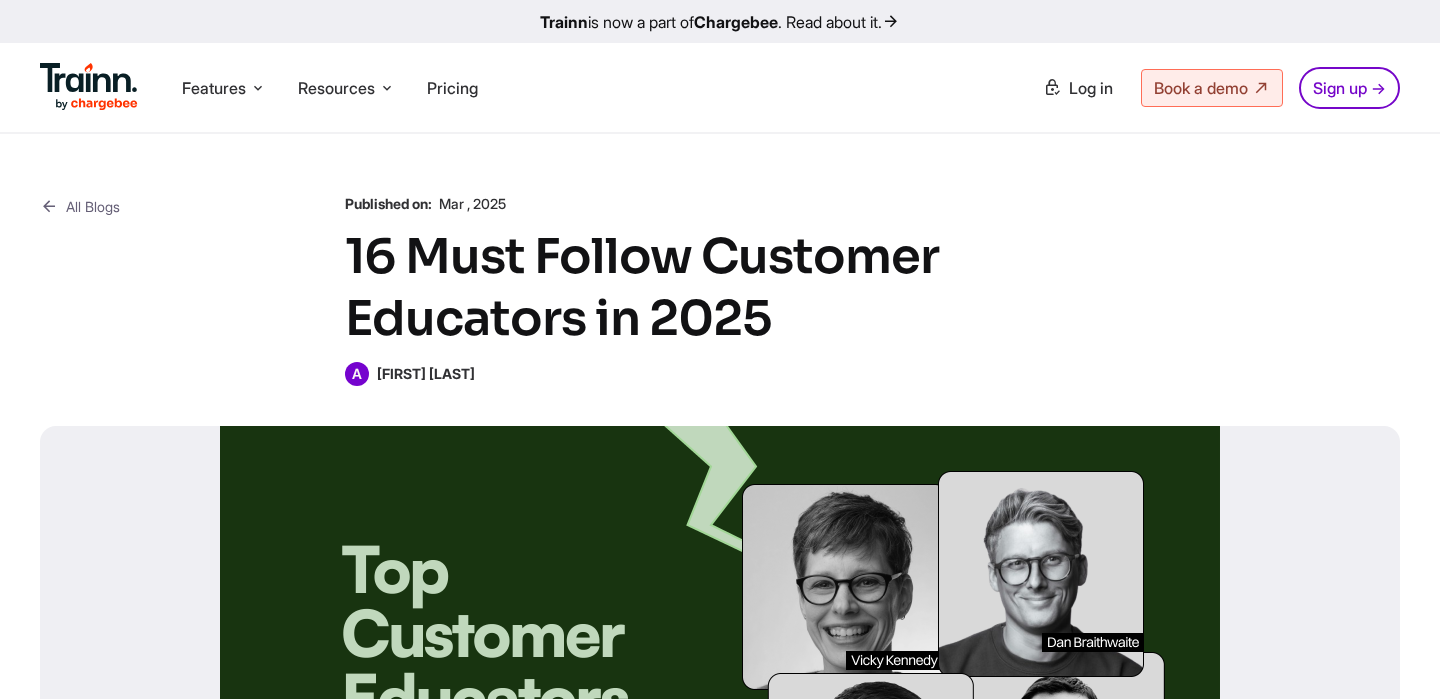 drag, startPoint x: 785, startPoint y: 317, endPoint x: 351, endPoint y: 258, distance: 437.992 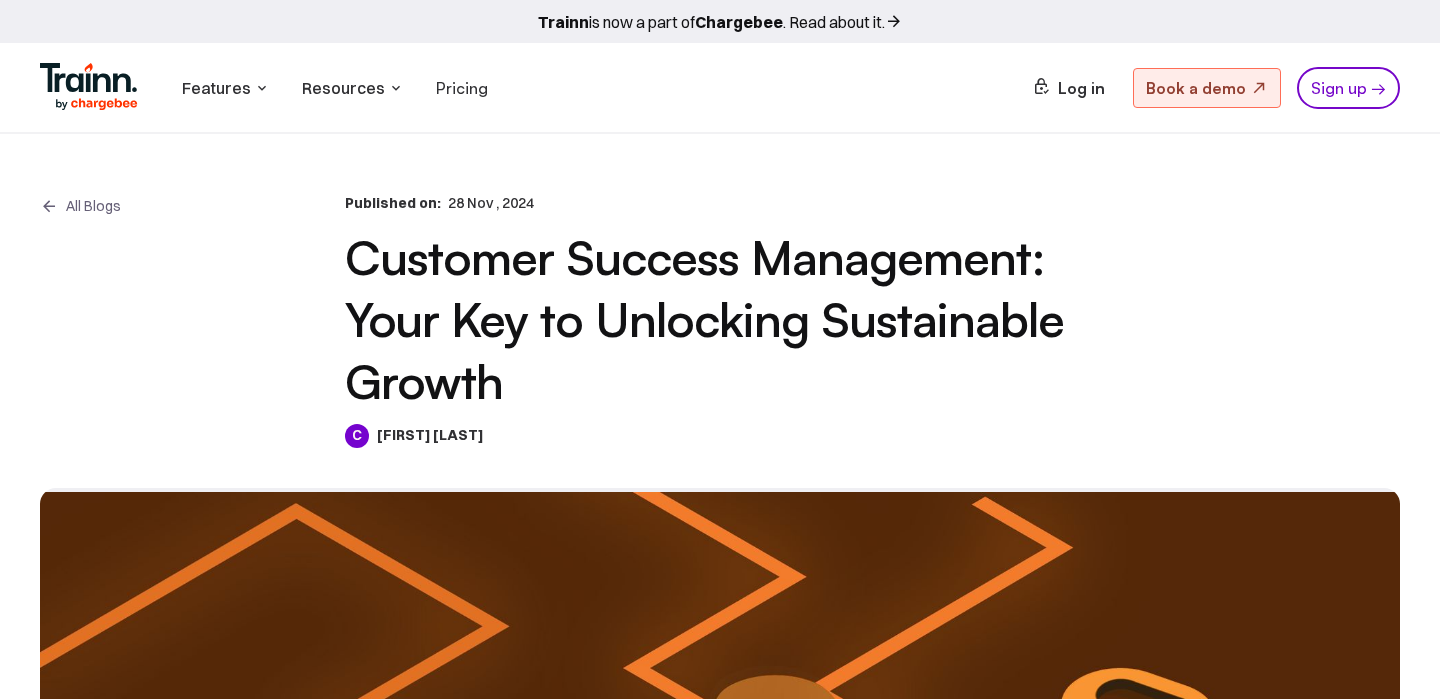 scroll, scrollTop: 0, scrollLeft: 0, axis: both 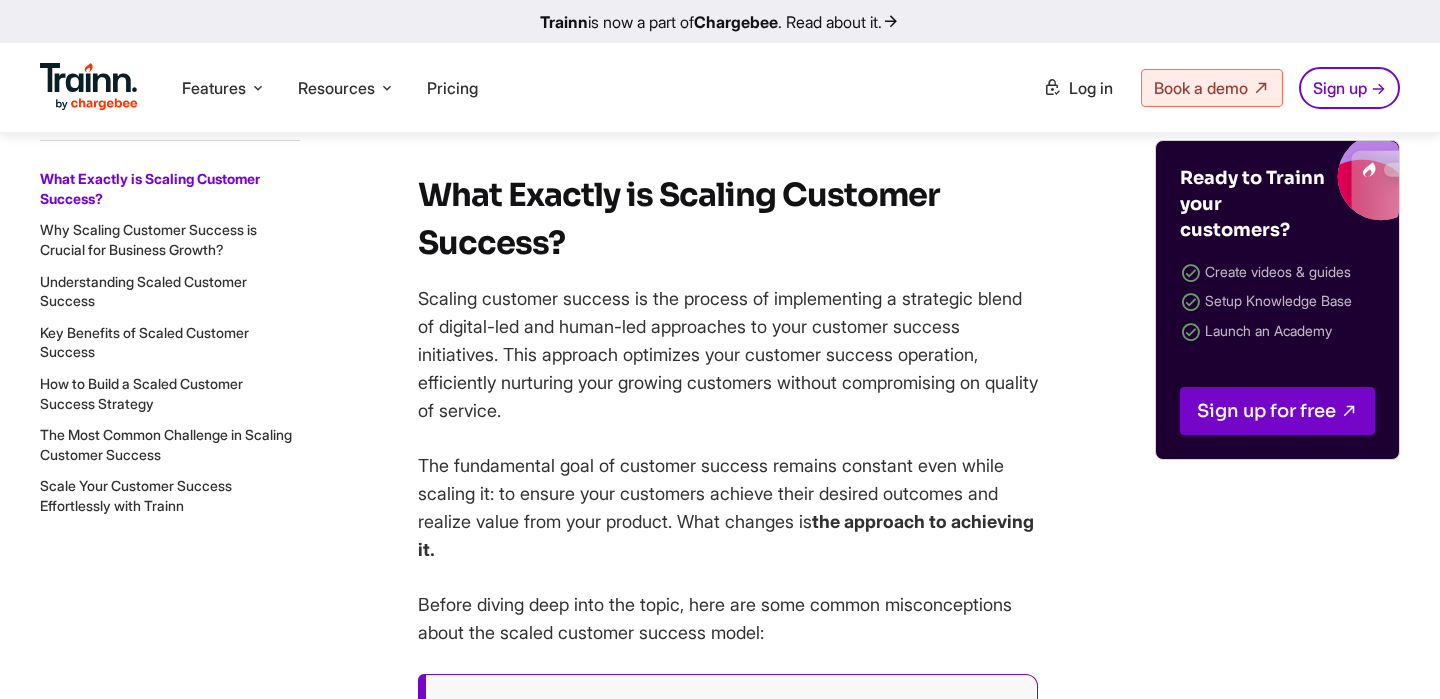 click on "Scaling customer success is the process of implementing a strategic blend of digital-led and human-led approaches to your customer success initiatives. This approach optimizes your customer success operation, efficiently nurturing your growing customers without compromising on quality of service." at bounding box center (728, 355) 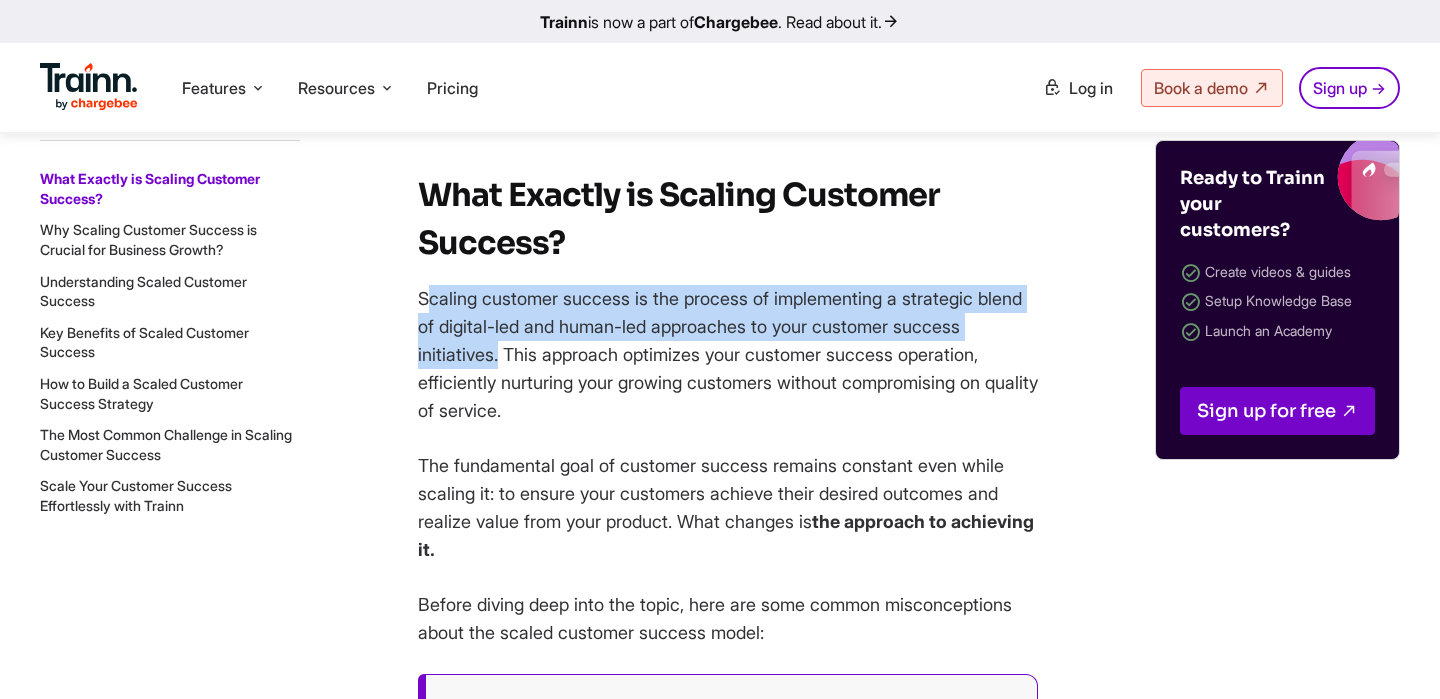 drag, startPoint x: 431, startPoint y: 311, endPoint x: 497, endPoint y: 368, distance: 87.20665 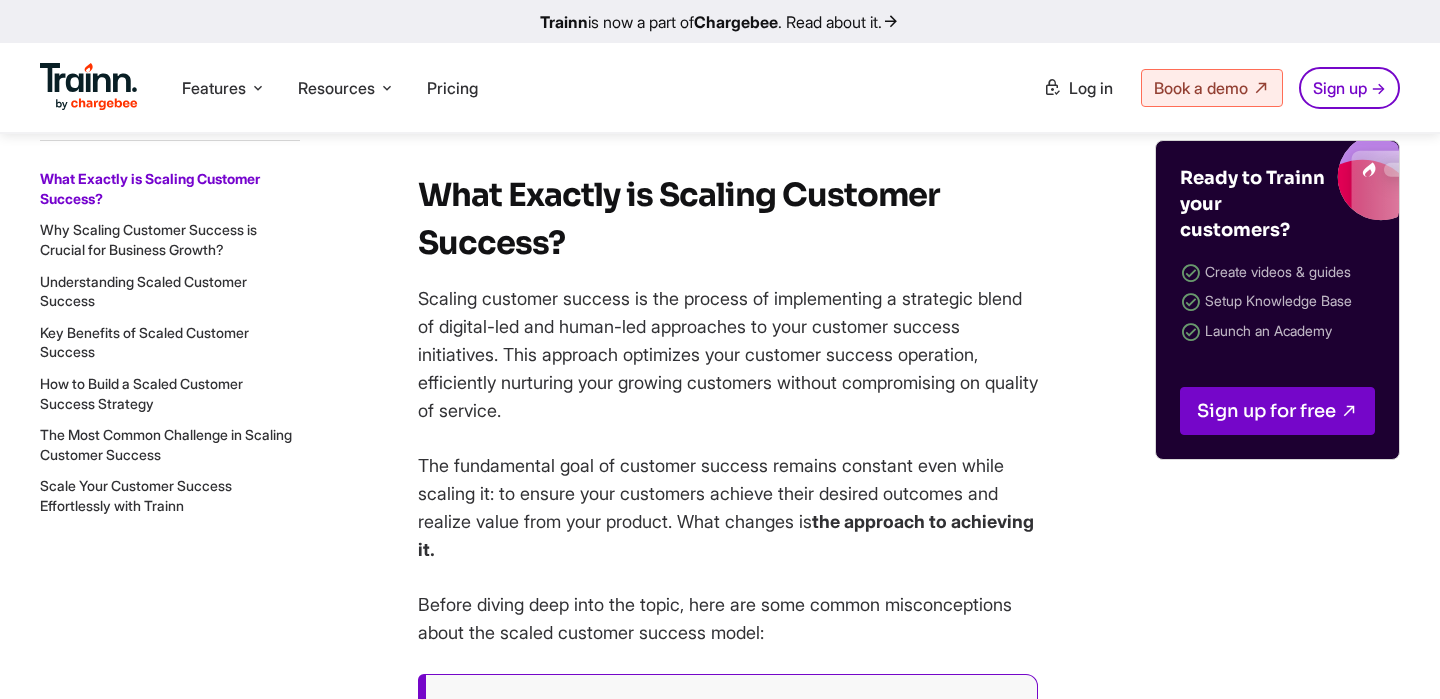 click on "Scaling customer success is the process of implementing a strategic blend of digital-led and human-led approaches to your customer success initiatives. This approach optimizes your customer success operation, efficiently nurturing your growing customers without compromising on quality of service." at bounding box center (728, 355) 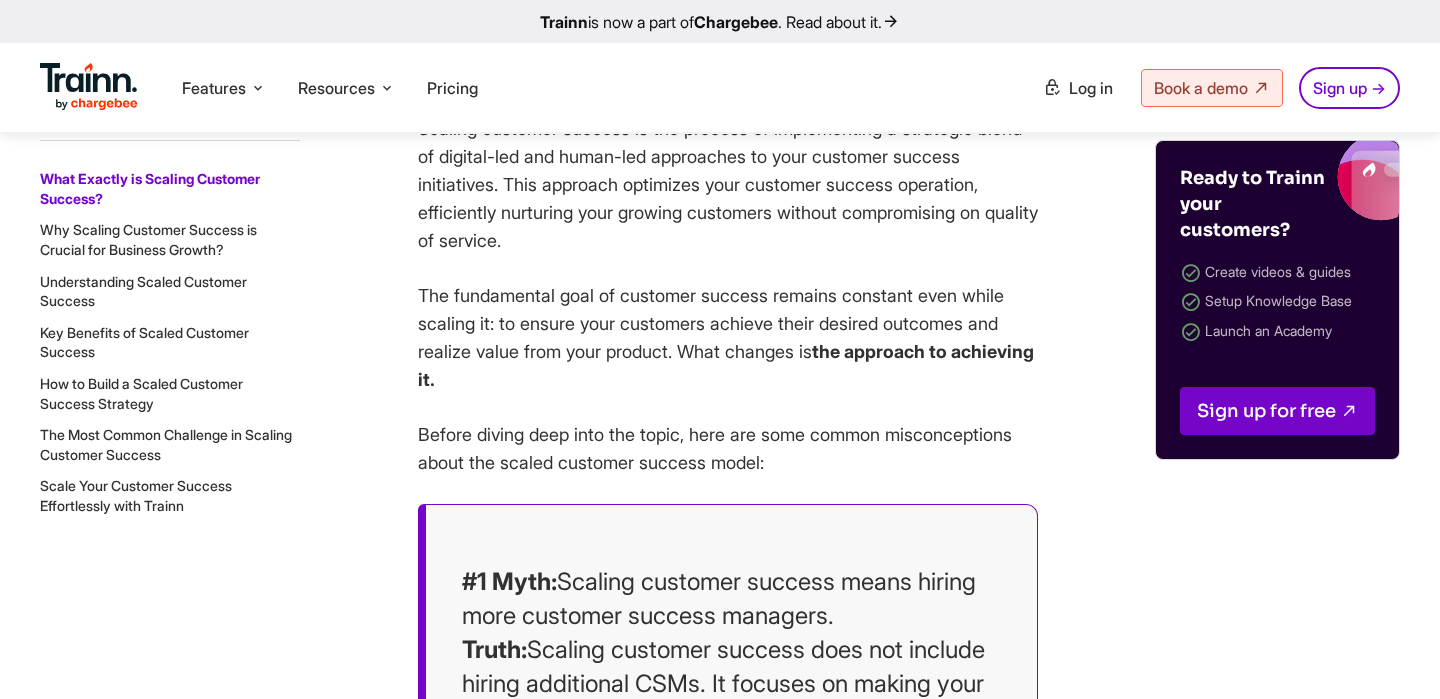click on "The fundamental goal of customer success remains constant even while scaling it: to ensure your customers achieve their desired outcomes and realize value from your product. What changes is  the approach to achieving it." at bounding box center (728, 338) 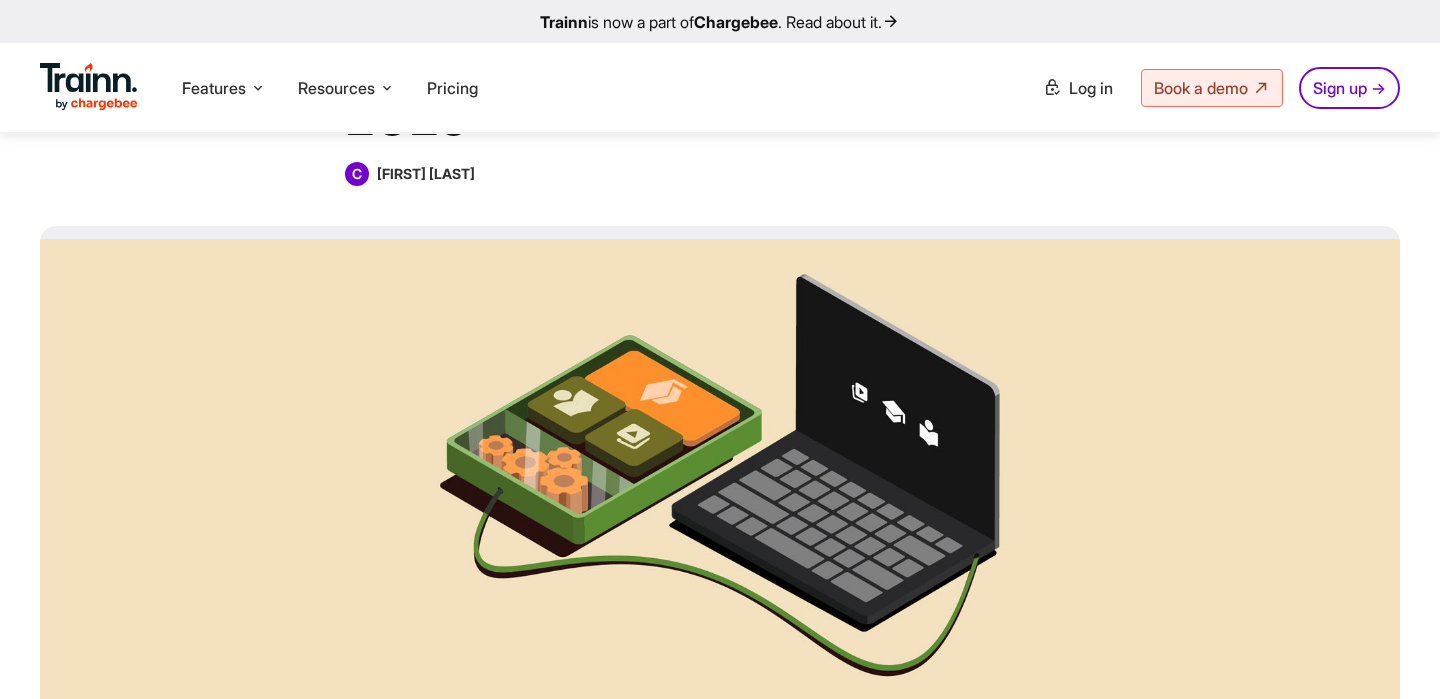 scroll, scrollTop: 0, scrollLeft: 0, axis: both 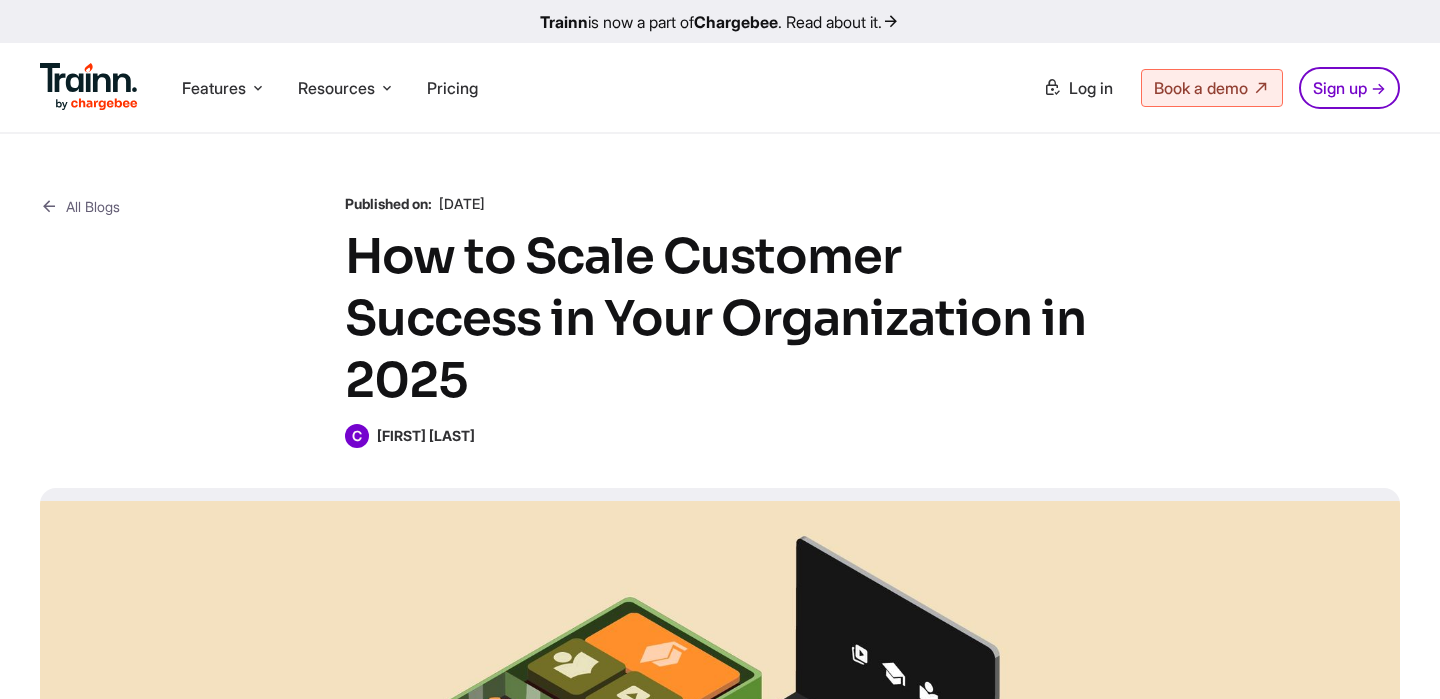 drag, startPoint x: 470, startPoint y: 389, endPoint x: 349, endPoint y: 261, distance: 176.13914 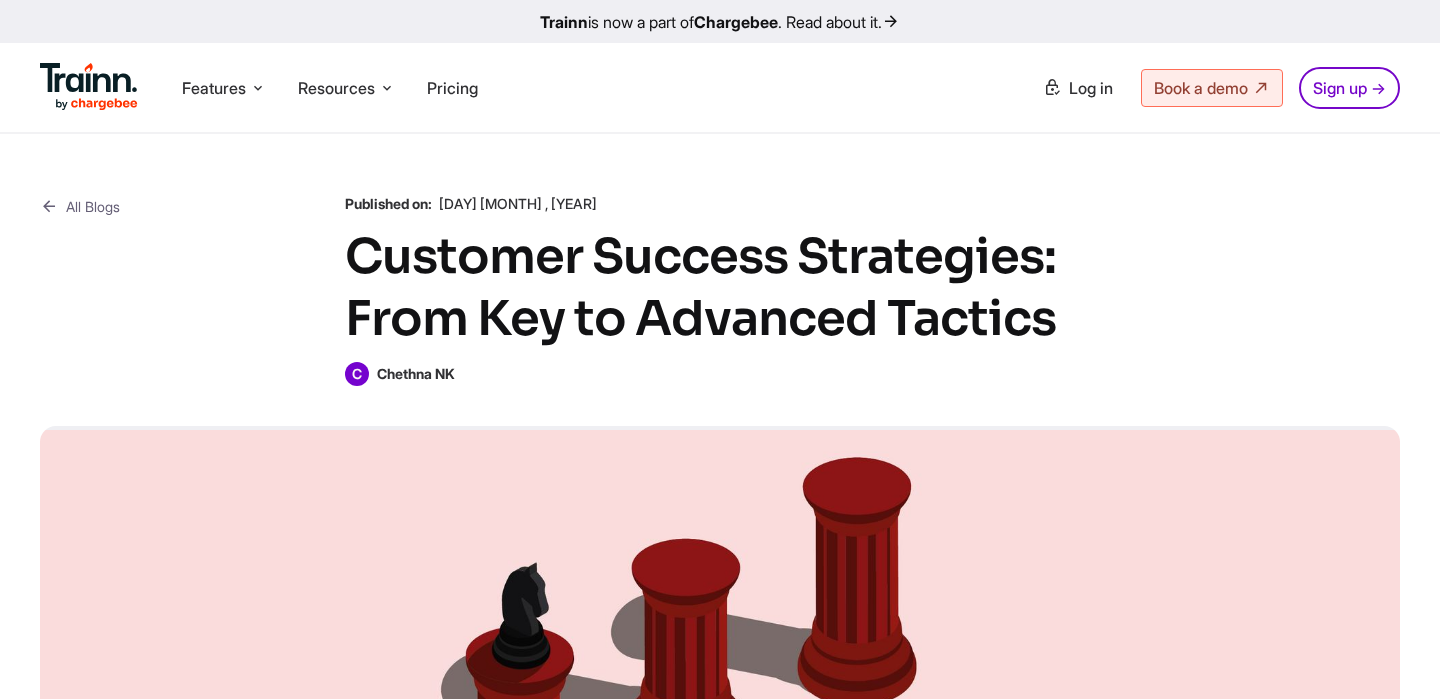 scroll, scrollTop: 0, scrollLeft: 0, axis: both 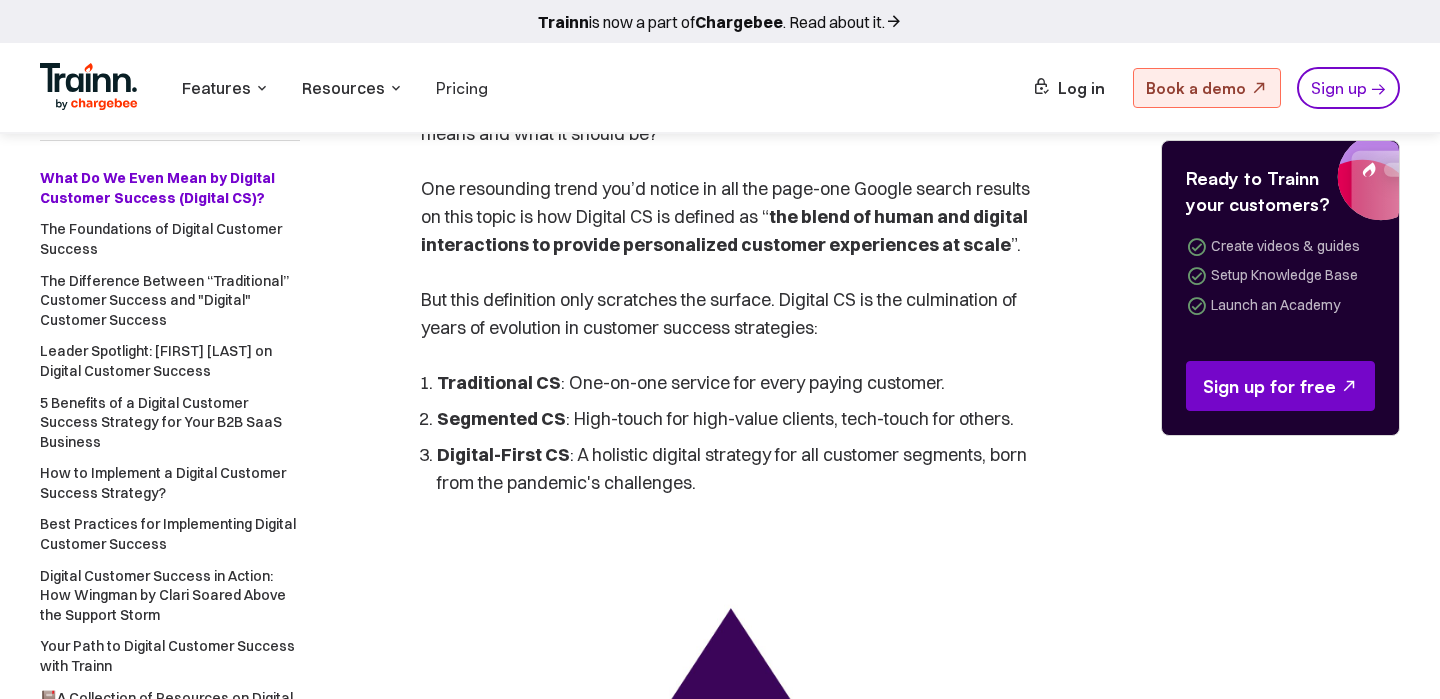 click on "Traditional CS : One-on-one service for every paying customer." at bounding box center [739, 383] 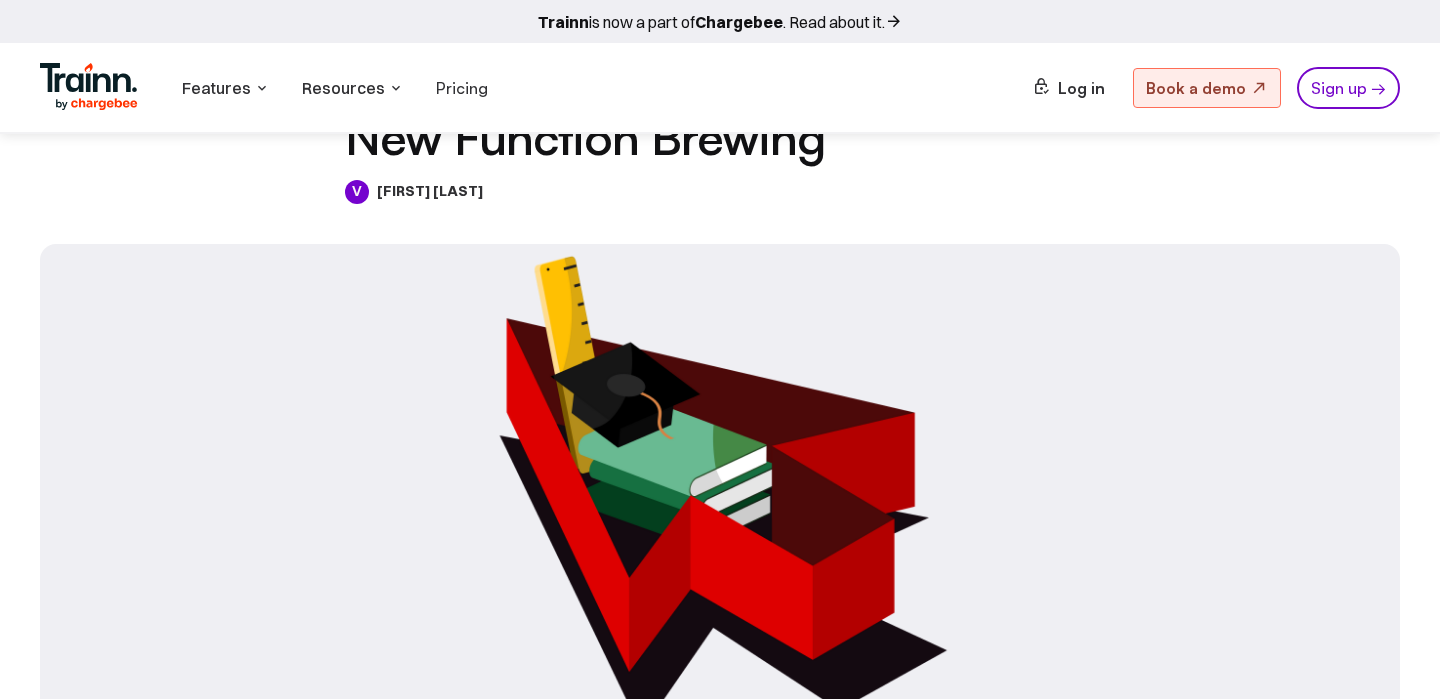 scroll, scrollTop: 0, scrollLeft: 0, axis: both 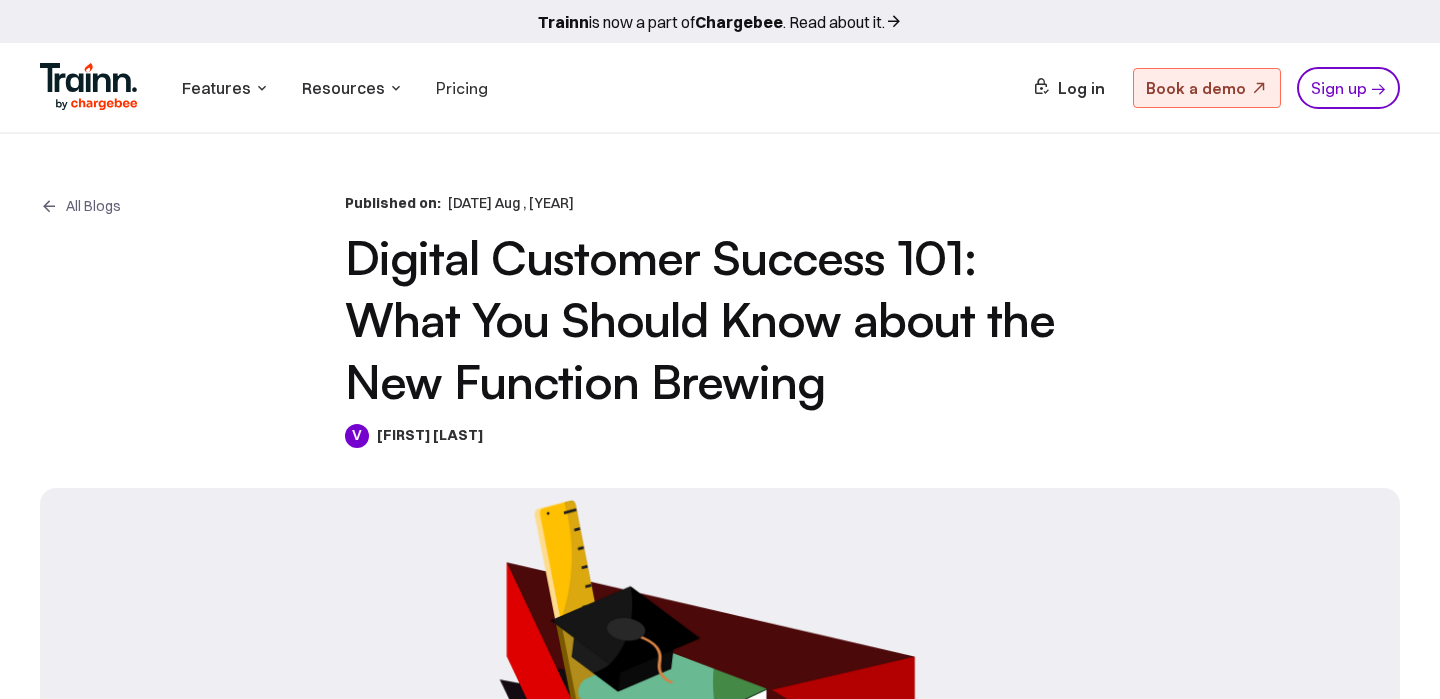 drag, startPoint x: 850, startPoint y: 395, endPoint x: 331, endPoint y: 275, distance: 532.6922 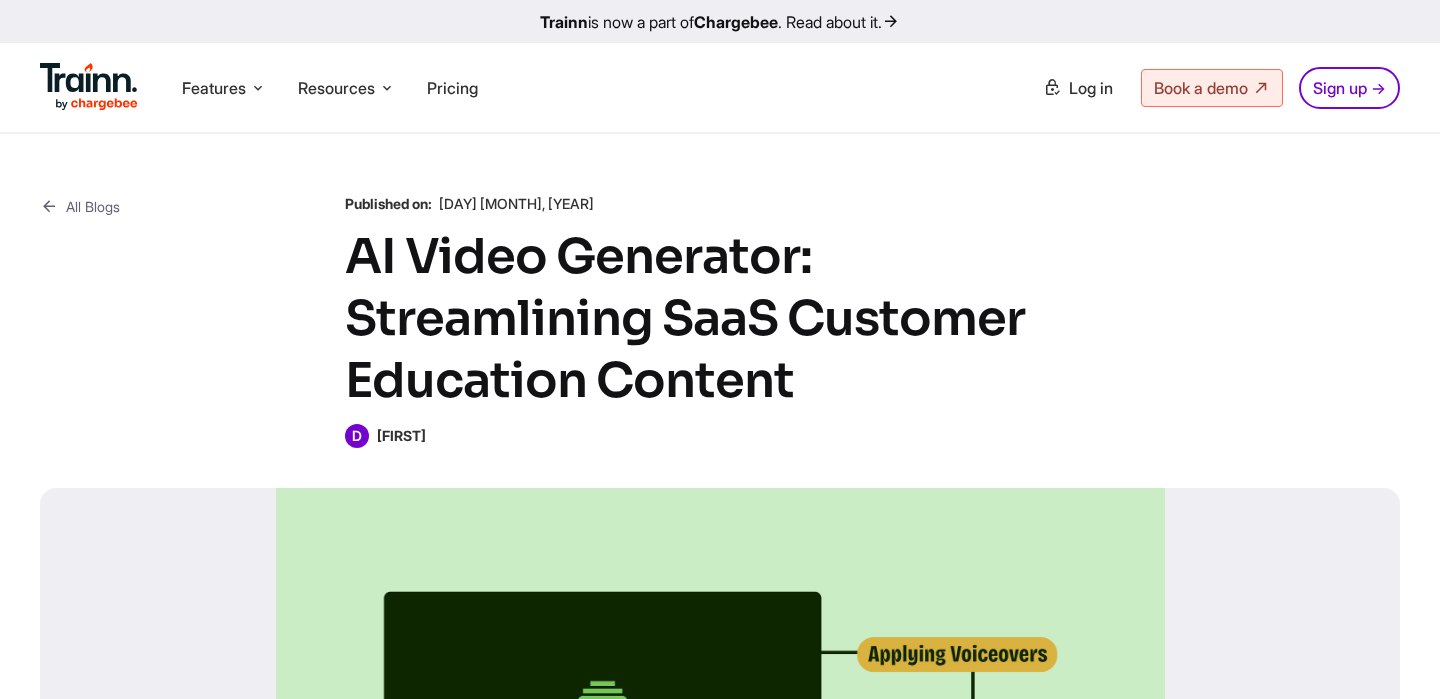 scroll, scrollTop: 0, scrollLeft: 0, axis: both 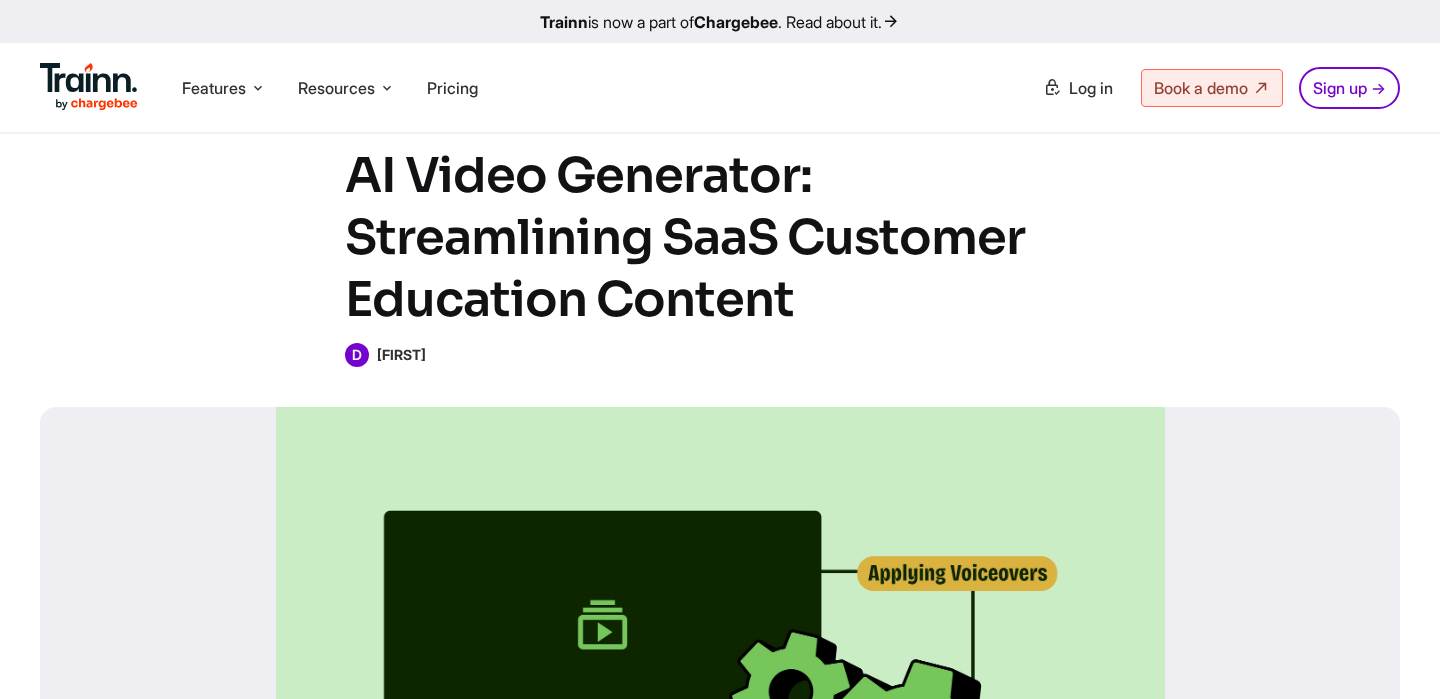 drag, startPoint x: 804, startPoint y: 299, endPoint x: 347, endPoint y: 195, distance: 468.68433 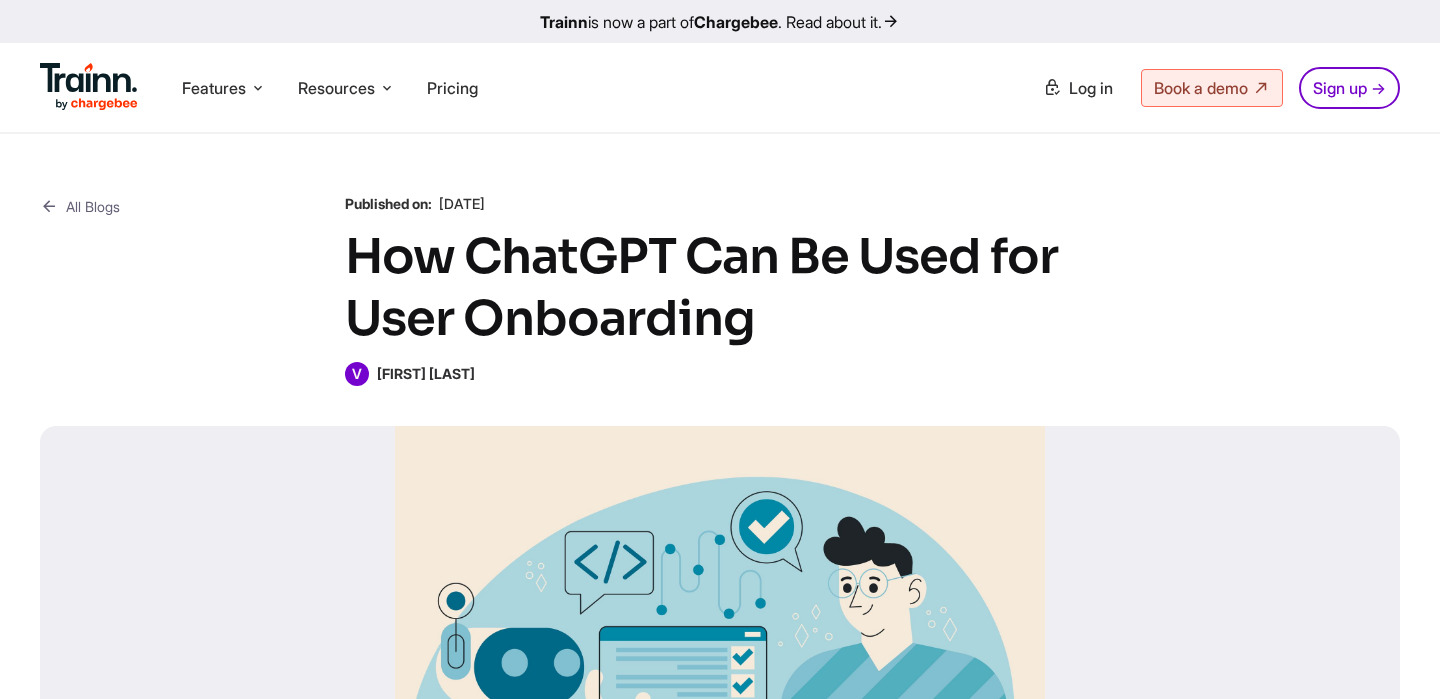 scroll, scrollTop: 0, scrollLeft: 0, axis: both 